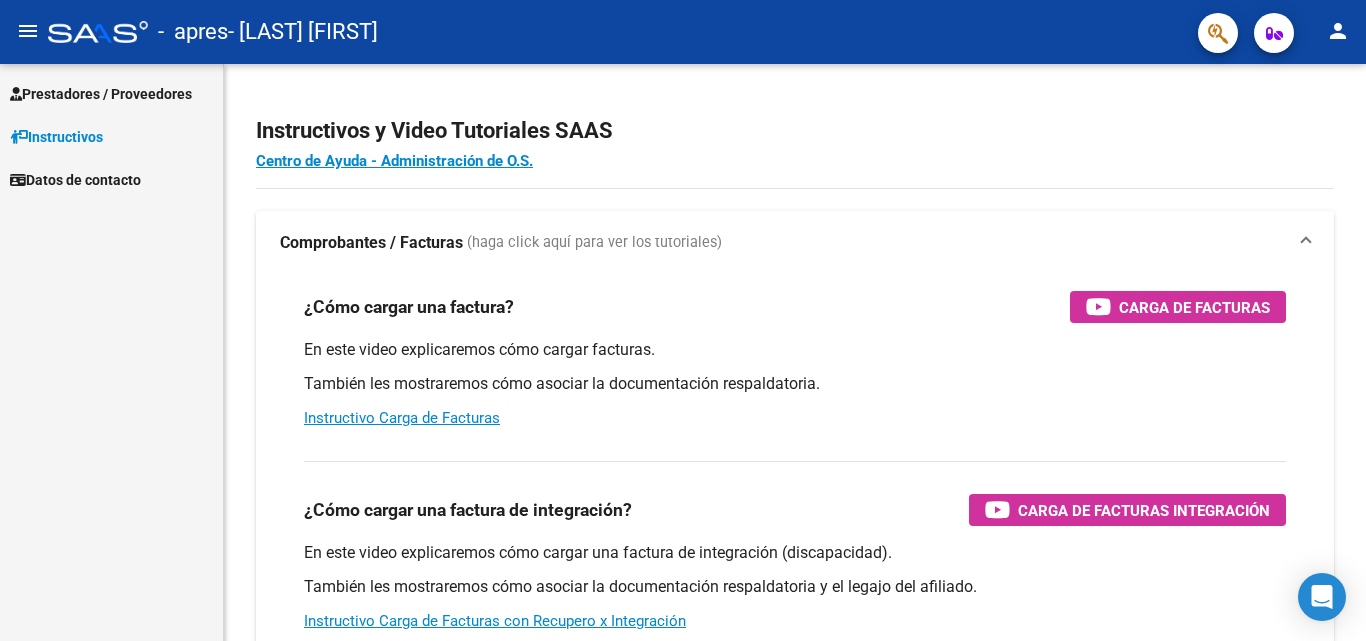 scroll, scrollTop: 0, scrollLeft: 0, axis: both 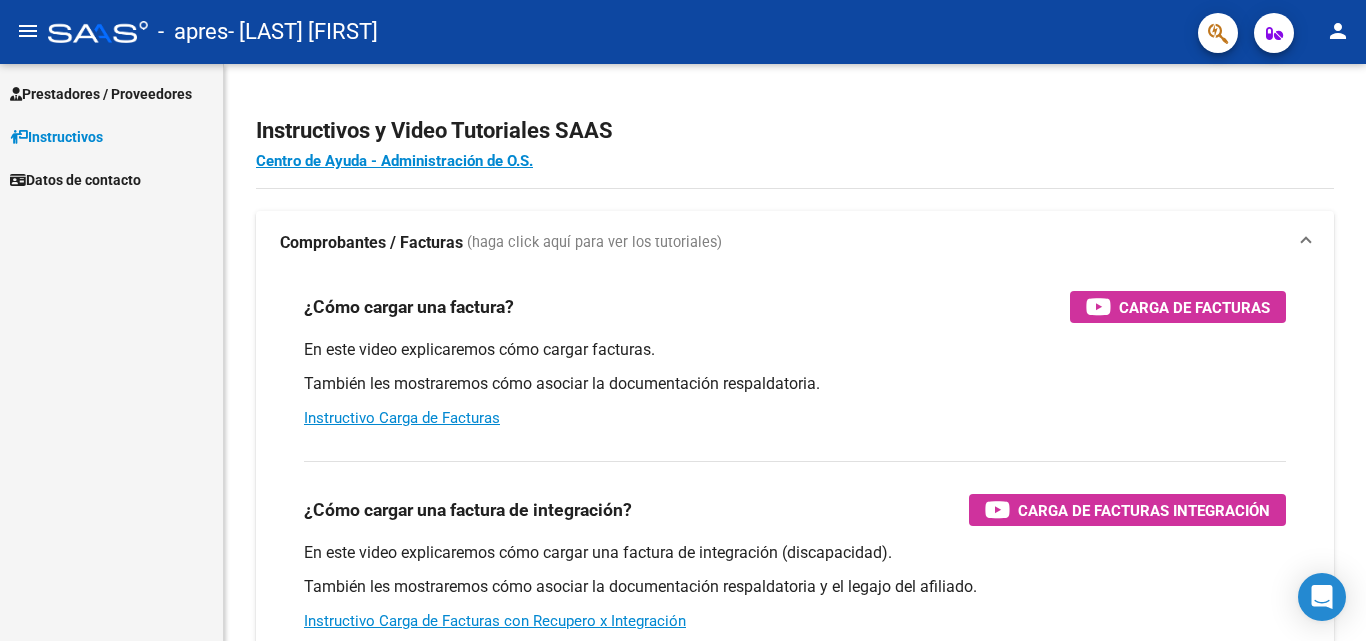 click on "Prestadores / Proveedores" at bounding box center [101, 94] 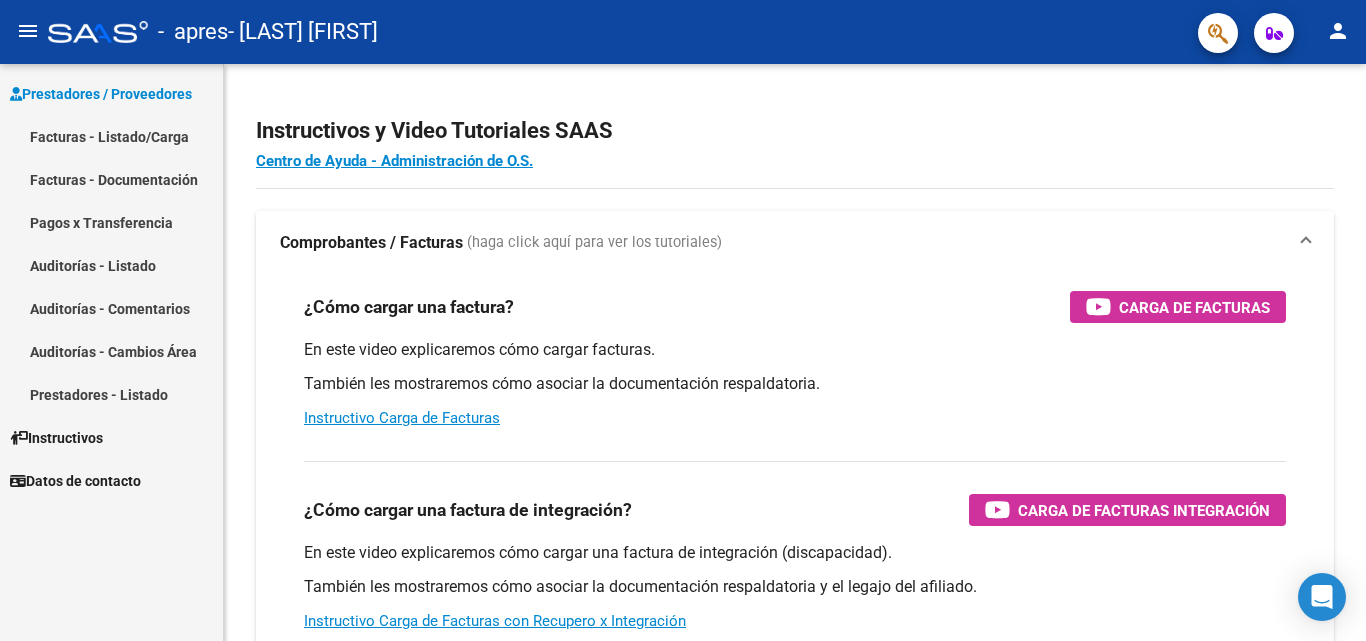 click on "Facturas - Listado/Carga" at bounding box center (111, 136) 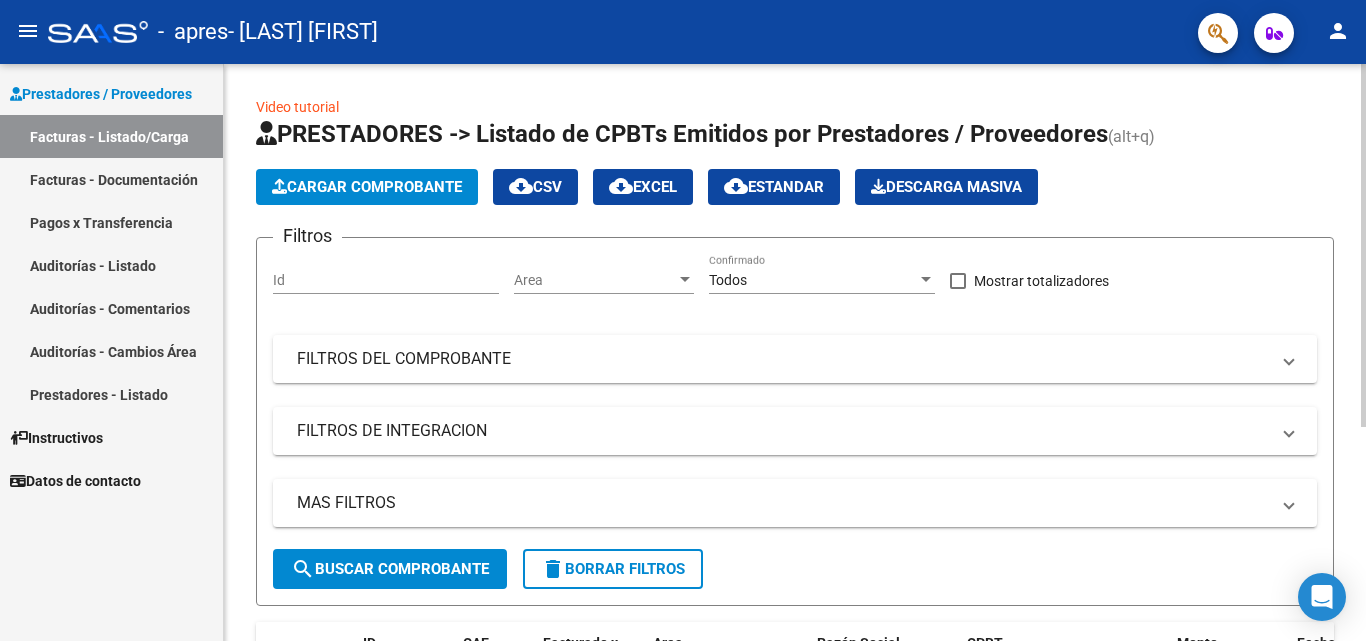 click on "Cargar Comprobante" 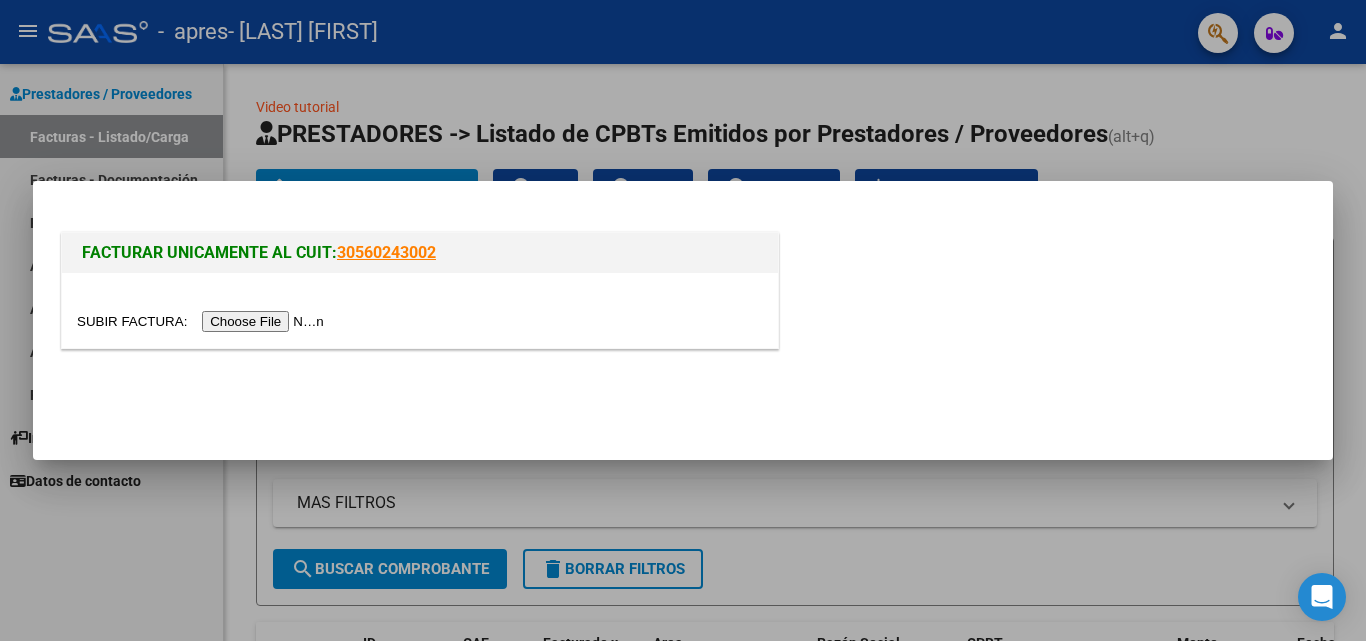 click at bounding box center [203, 321] 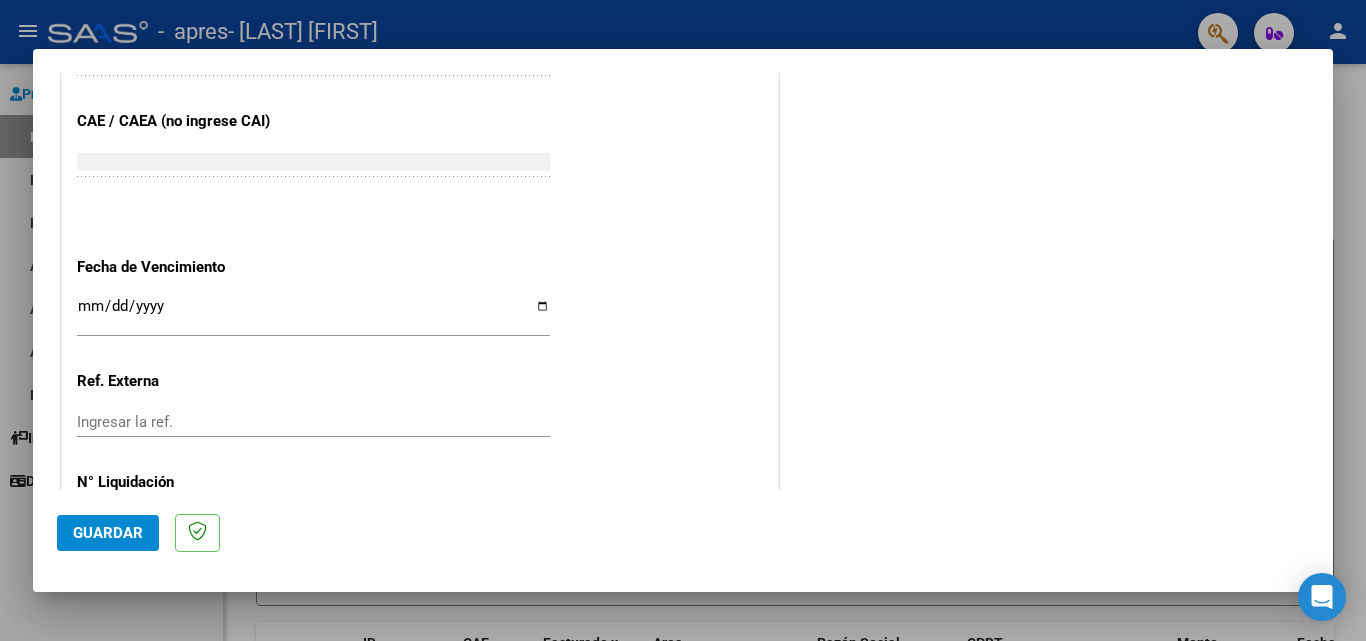 scroll, scrollTop: 1305, scrollLeft: 0, axis: vertical 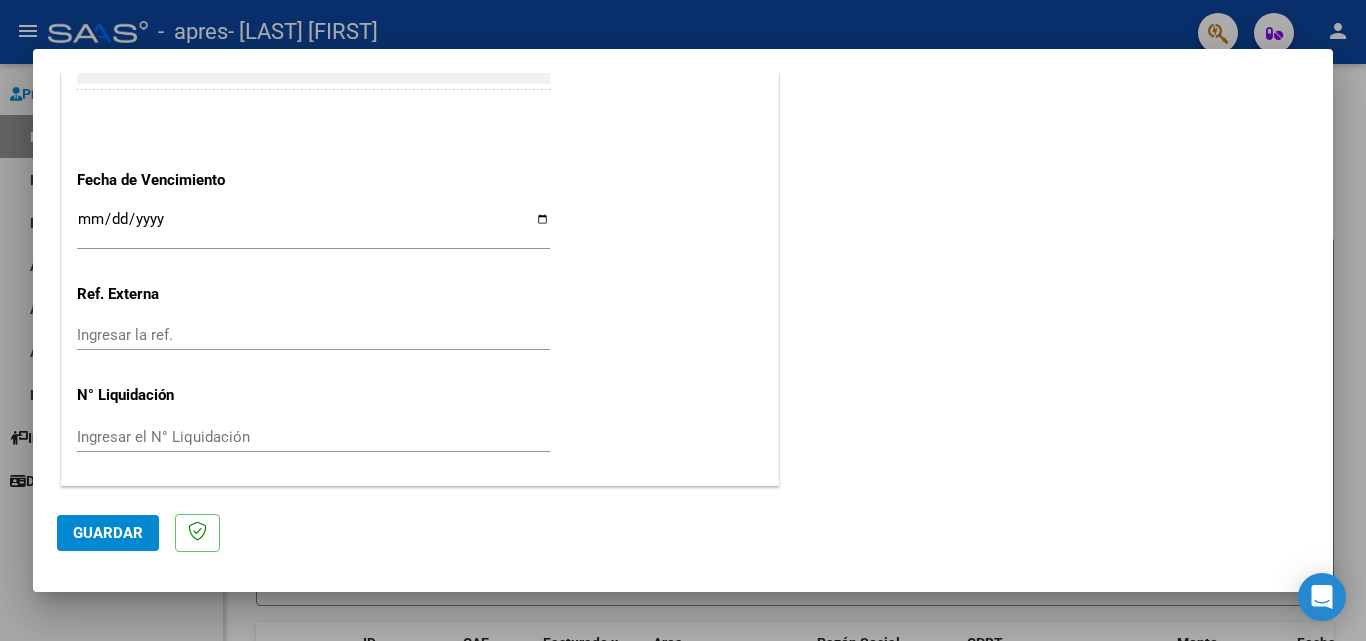 click on "Guardar" 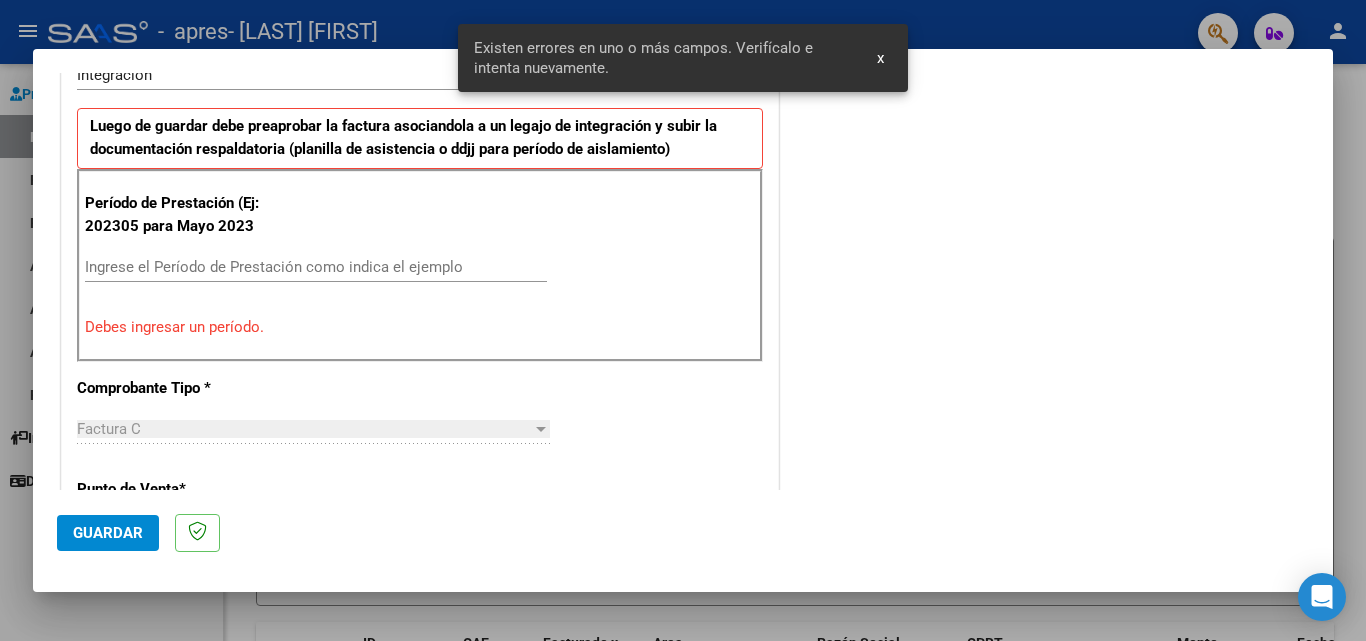 scroll, scrollTop: 451, scrollLeft: 0, axis: vertical 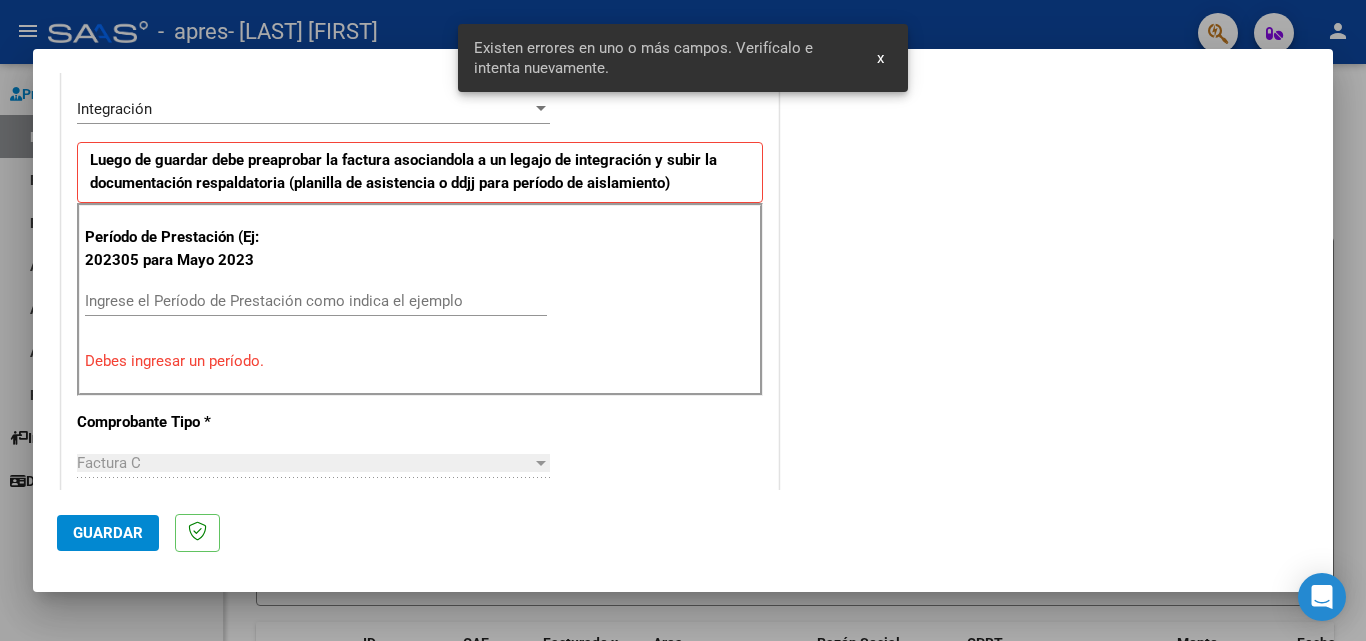 click on "Ingrese el Período de Prestación como indica el ejemplo" at bounding box center [316, 301] 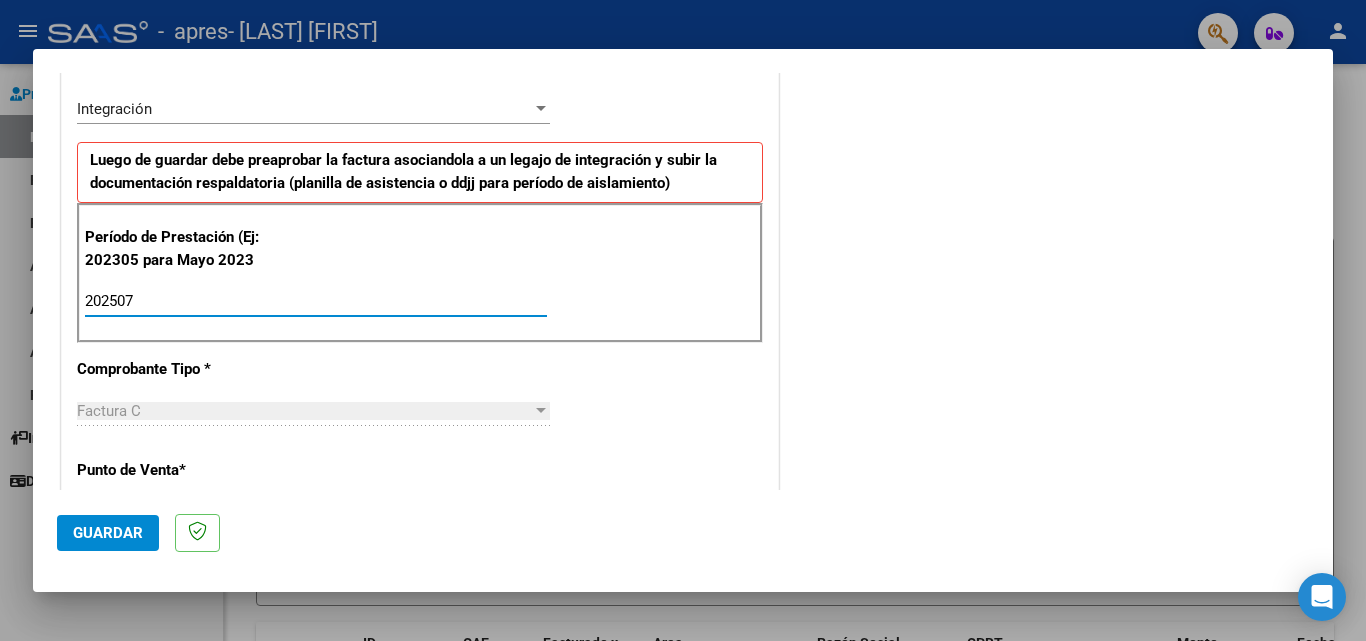 type on "202507" 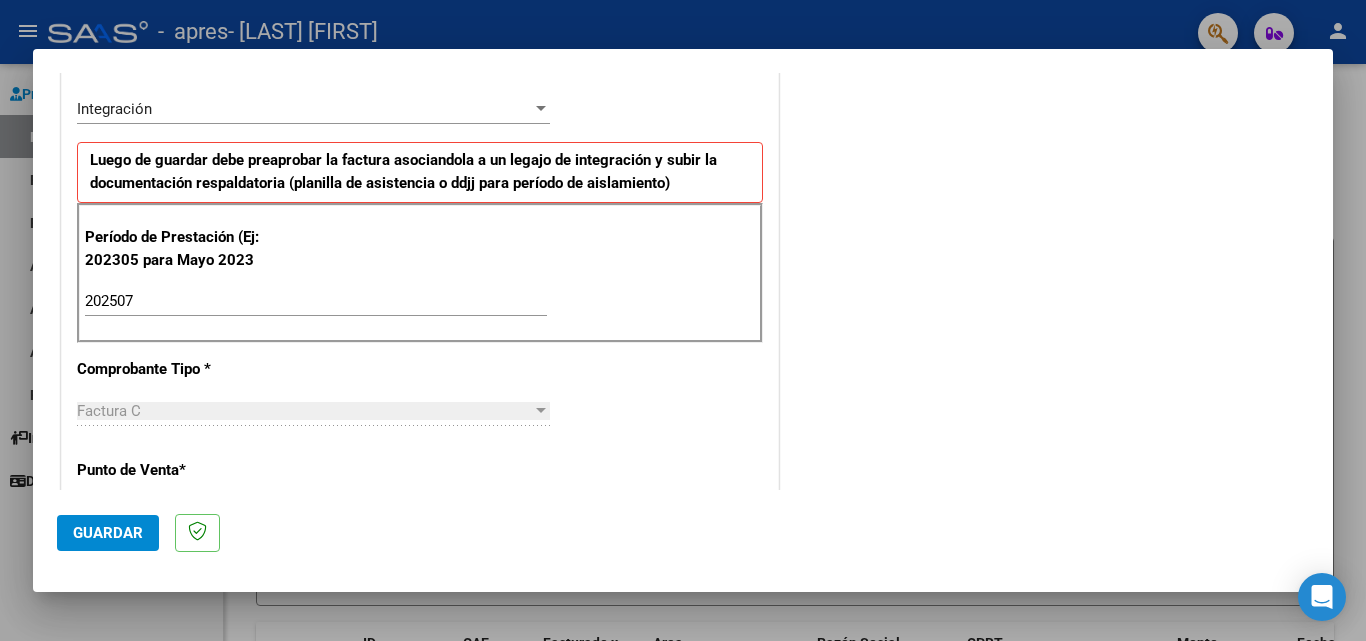 click on "CUIT  *   [NUMBER] Ingresar CUIT  ANALISIS PRESTADOR  Area destinado * Integración Seleccionar Area Luego de guardar debe preaprobar la factura asociandola a un legajo de integración y subir la documentación respaldatoria (planilla de asistencia o ddjj para período de aislamiento)  Período de Prestación (Ej: 202305 para Mayo 2023    [YEAR][MONTH] Ingrese el Período de Prestación como indica el ejemplo   Comprobante Tipo * Factura C Seleccionar Tipo Punto de Venta  *   1 Ingresar el Nro.  Número  *   295 Ingresar el Nro.  Monto  *   $ 98.964,88 Ingresar el monto  Fecha del Cpbt.  *   [YEAR]-[MONTH]-[DAY] Ingresar la fecha  CAE / CAEA (no ingrese CAI)    [NUMBER] Ingresar el CAE o CAEA (no ingrese CAI)  Fecha de Vencimiento    Ingresar la fecha  Ref. Externa    Ingresar la ref.  N° Liquidación    Ingresar el N° Liquidación" at bounding box center (420, 605) 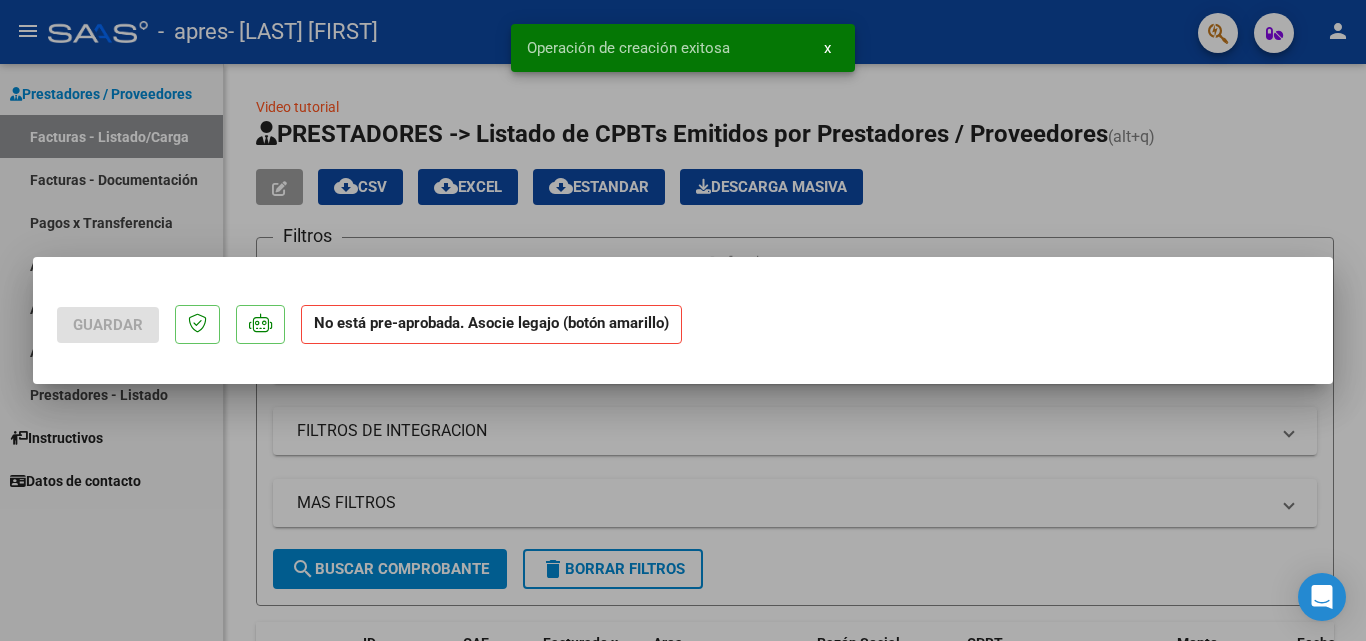 scroll, scrollTop: 0, scrollLeft: 0, axis: both 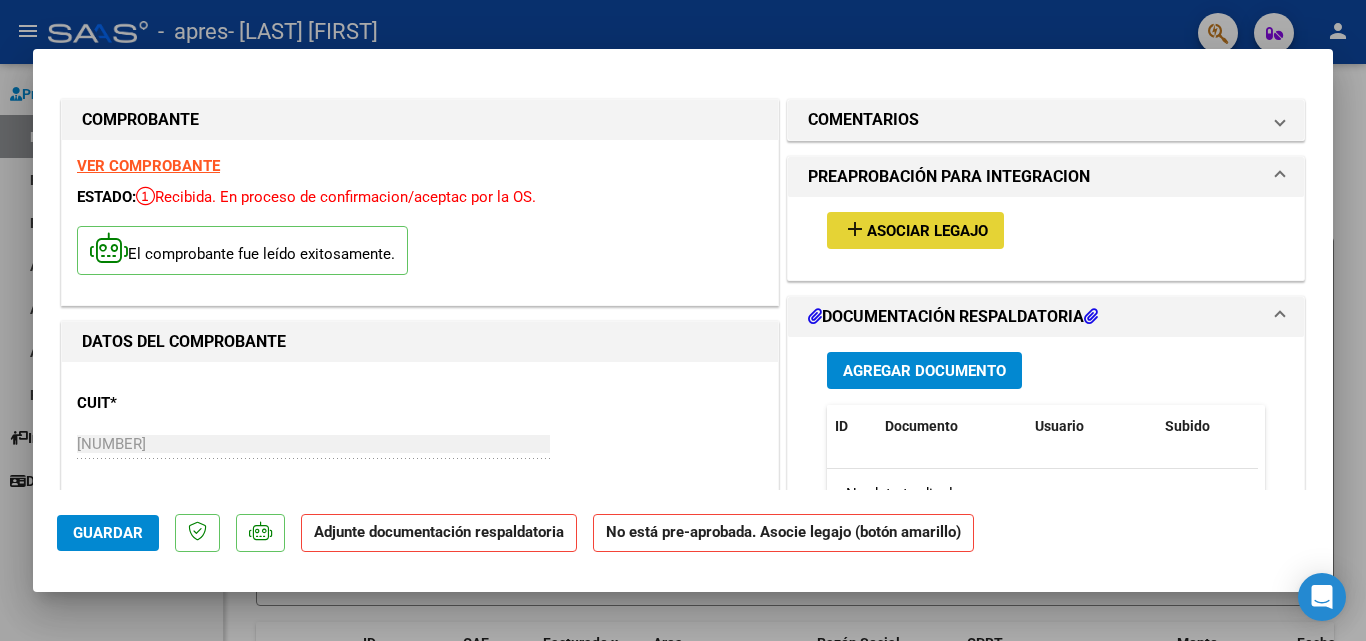 click on "add Asociar Legajo" at bounding box center [915, 230] 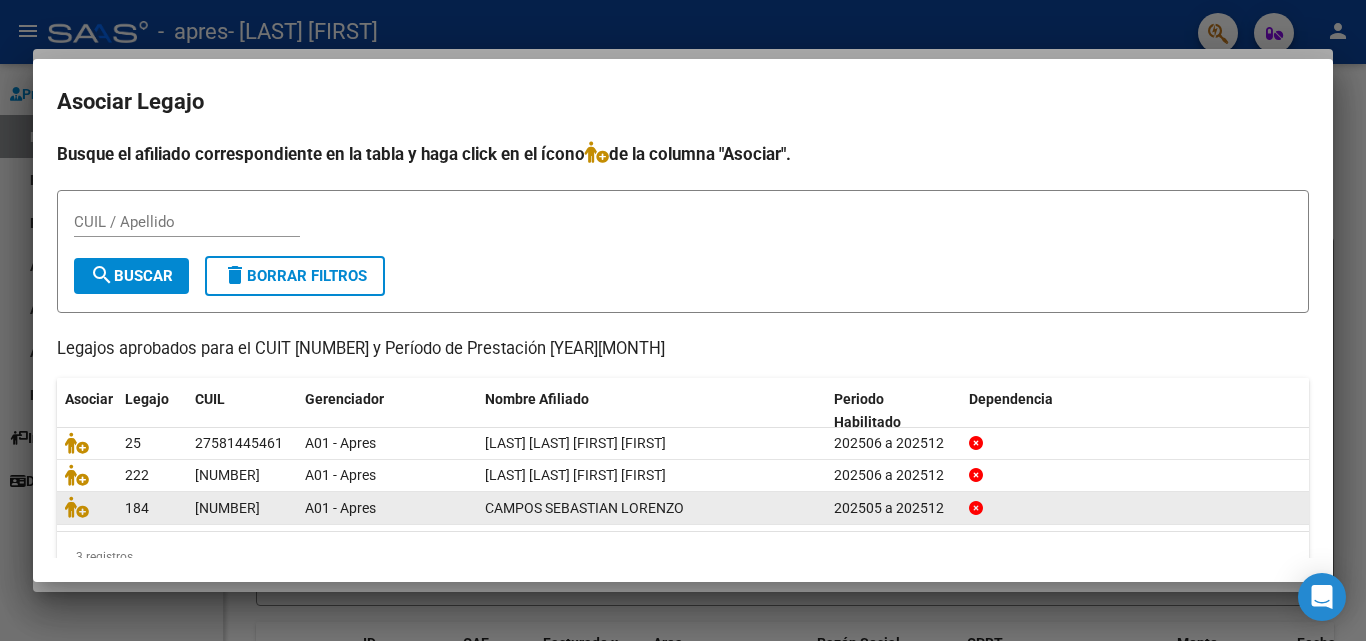 click on "CAMPOS SEBASTIAN LORENZO" 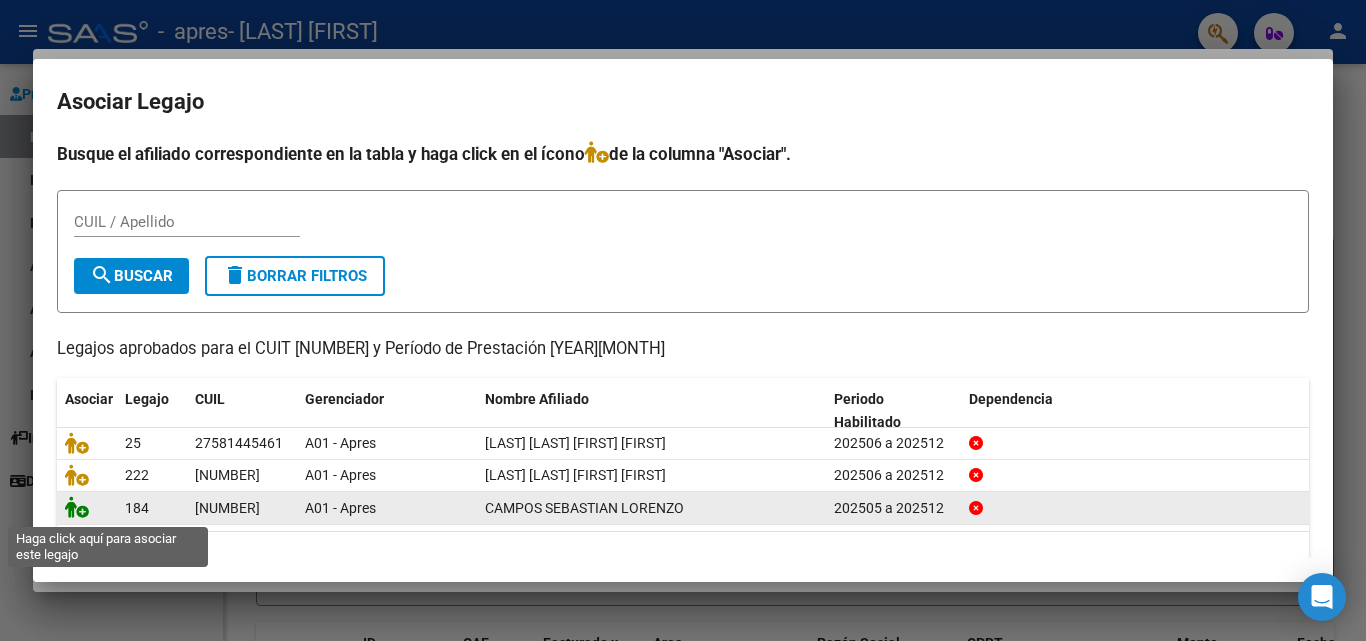 click 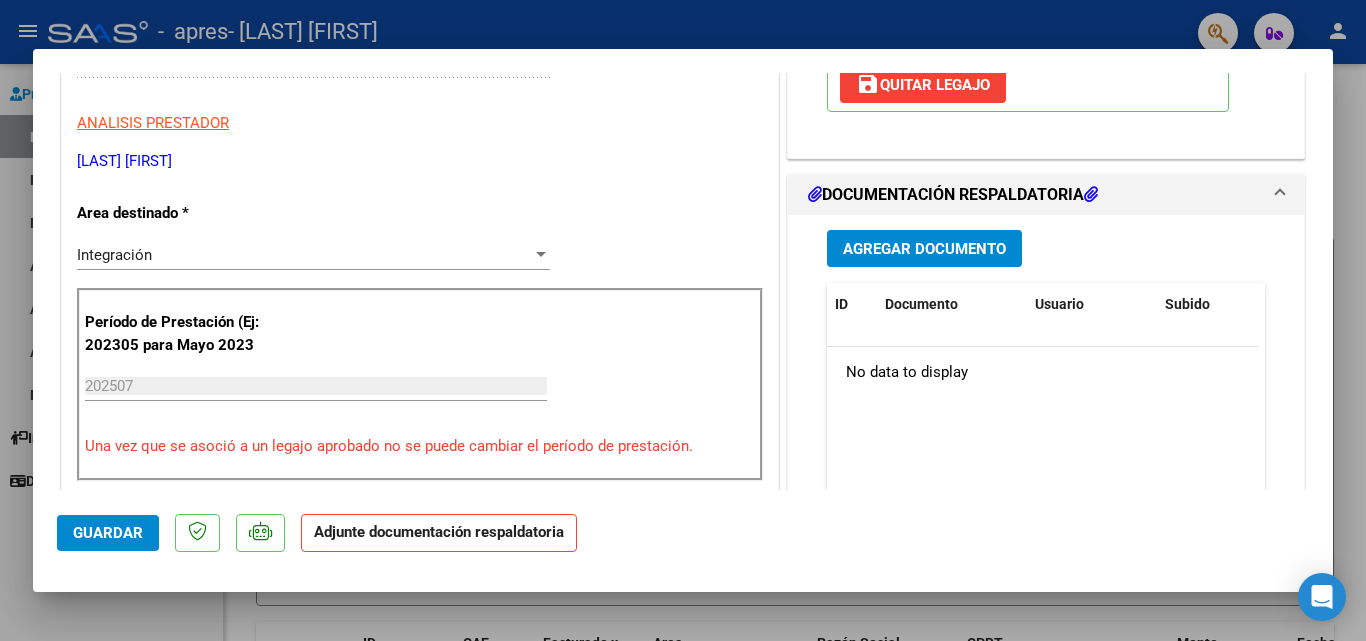 scroll, scrollTop: 390, scrollLeft: 0, axis: vertical 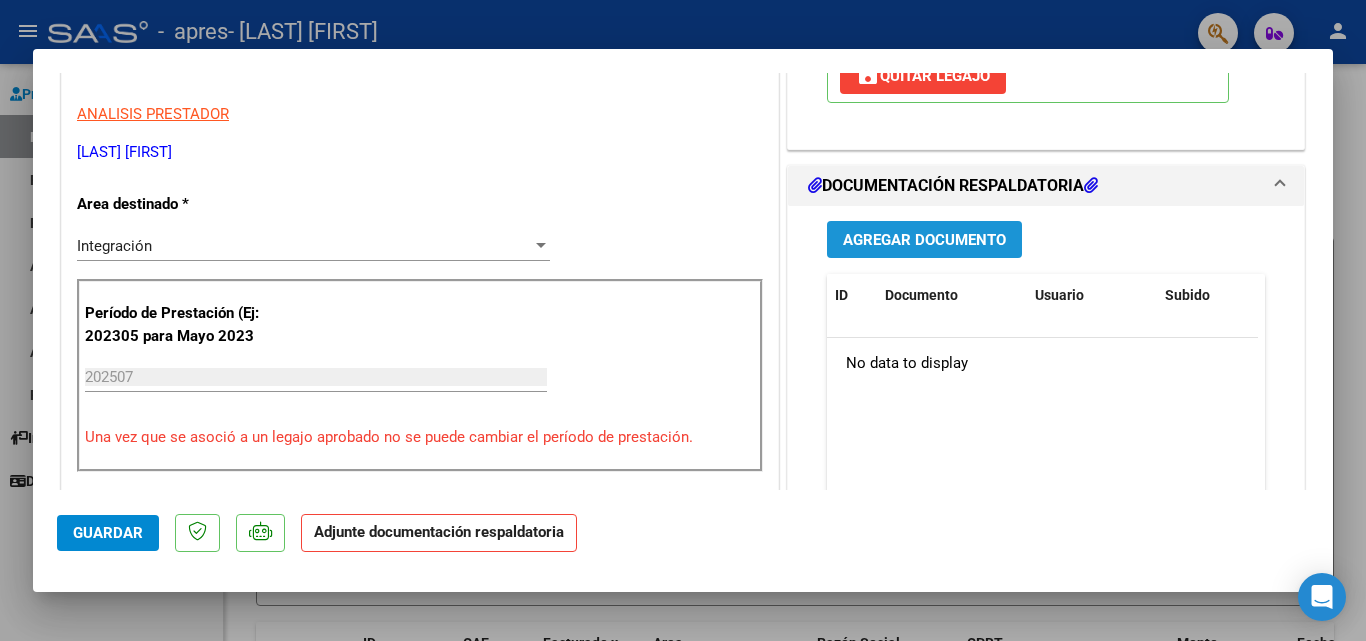 click on "Agregar Documento" at bounding box center [924, 240] 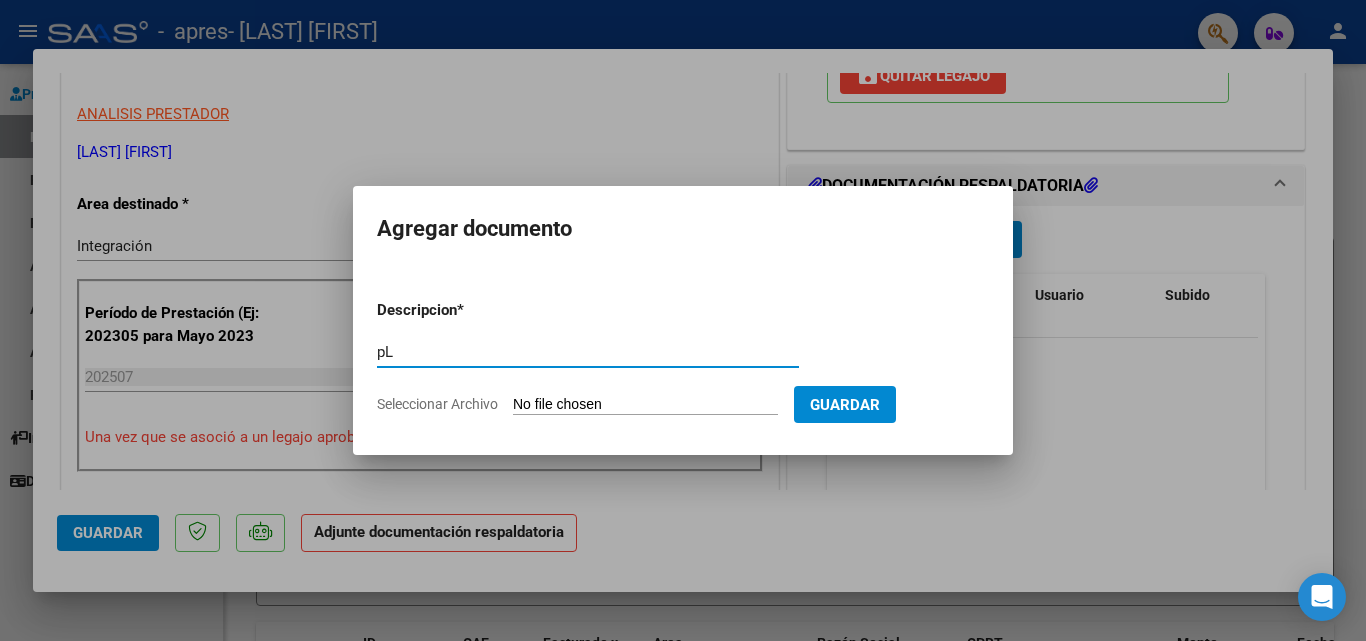 type on "p" 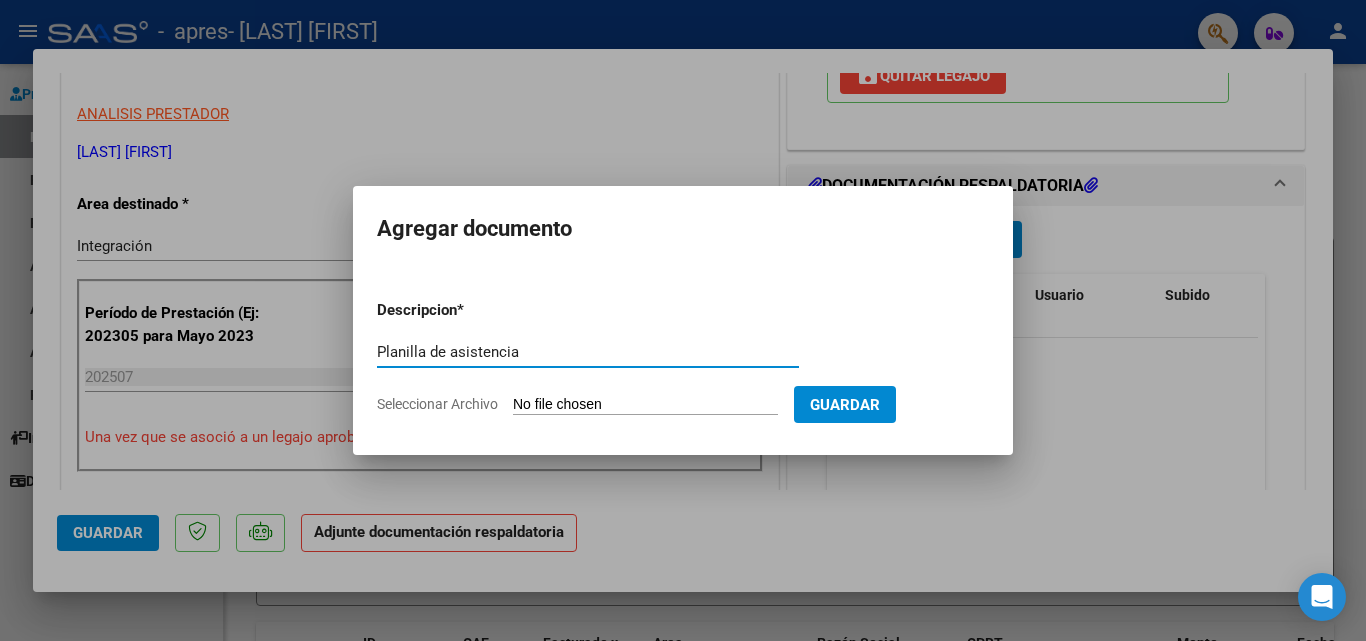 type on "Planilla de asistencia" 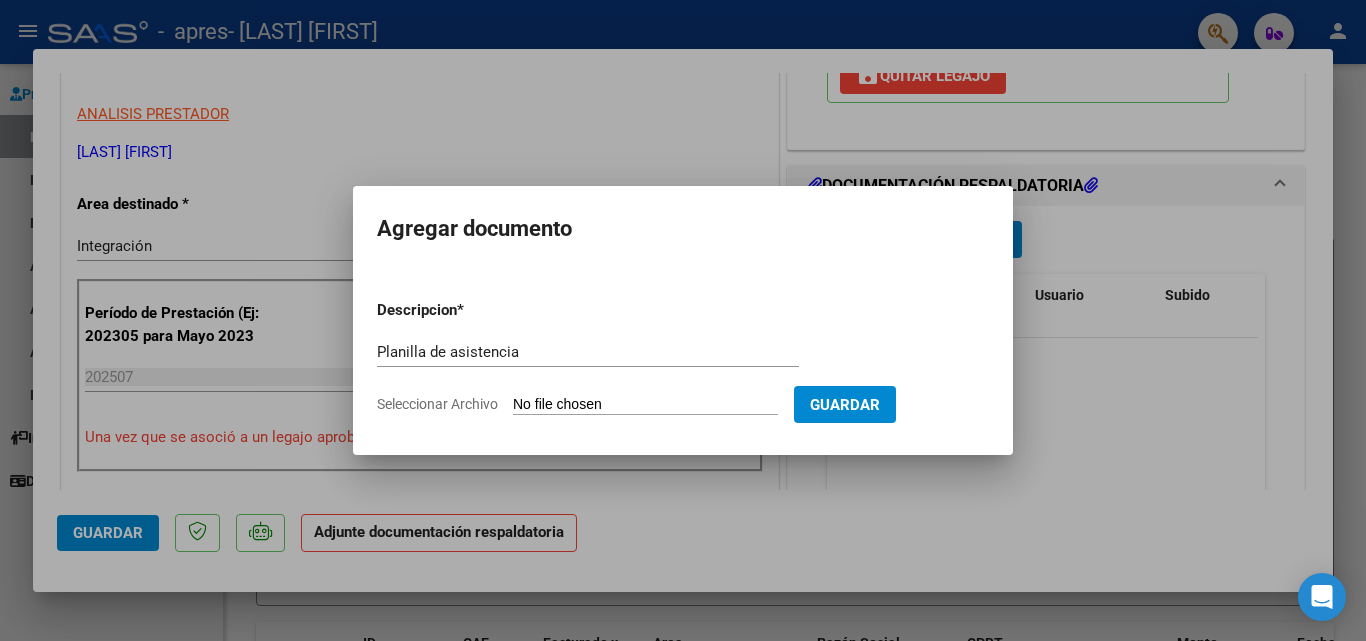 type on "C:\fakepath\[LAST] [INITIAL] [INITIAL] [MONTH].pdf" 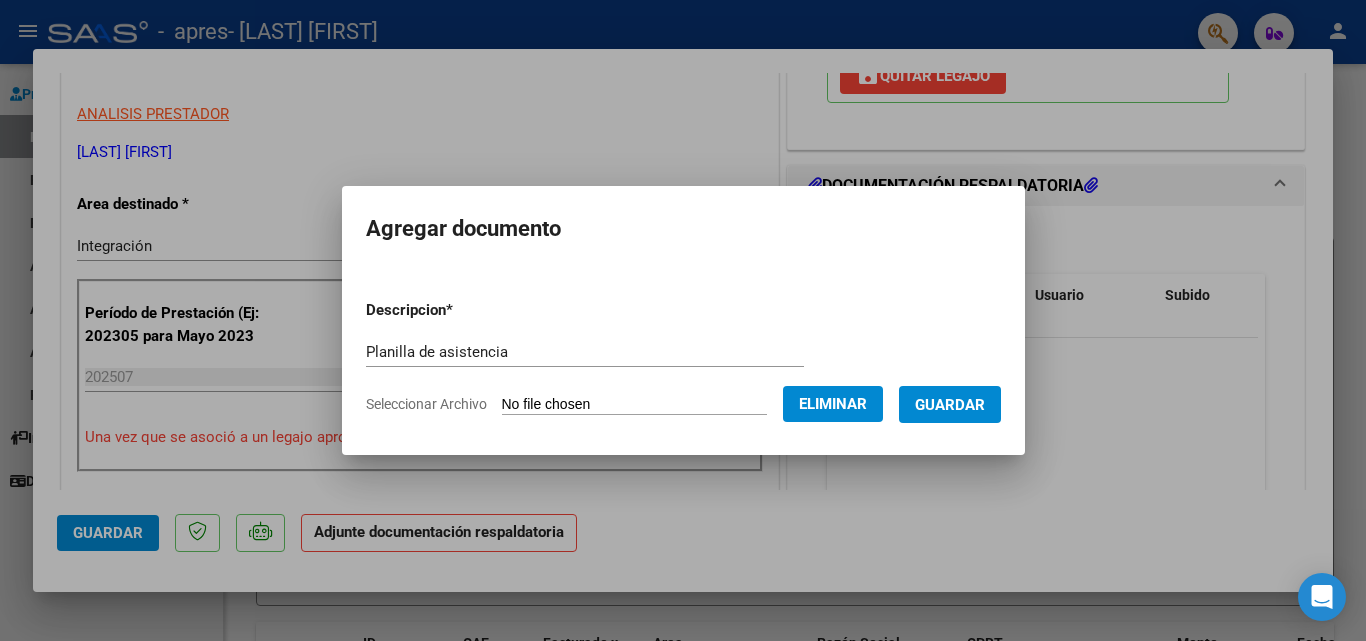 click on "Guardar" at bounding box center [950, 405] 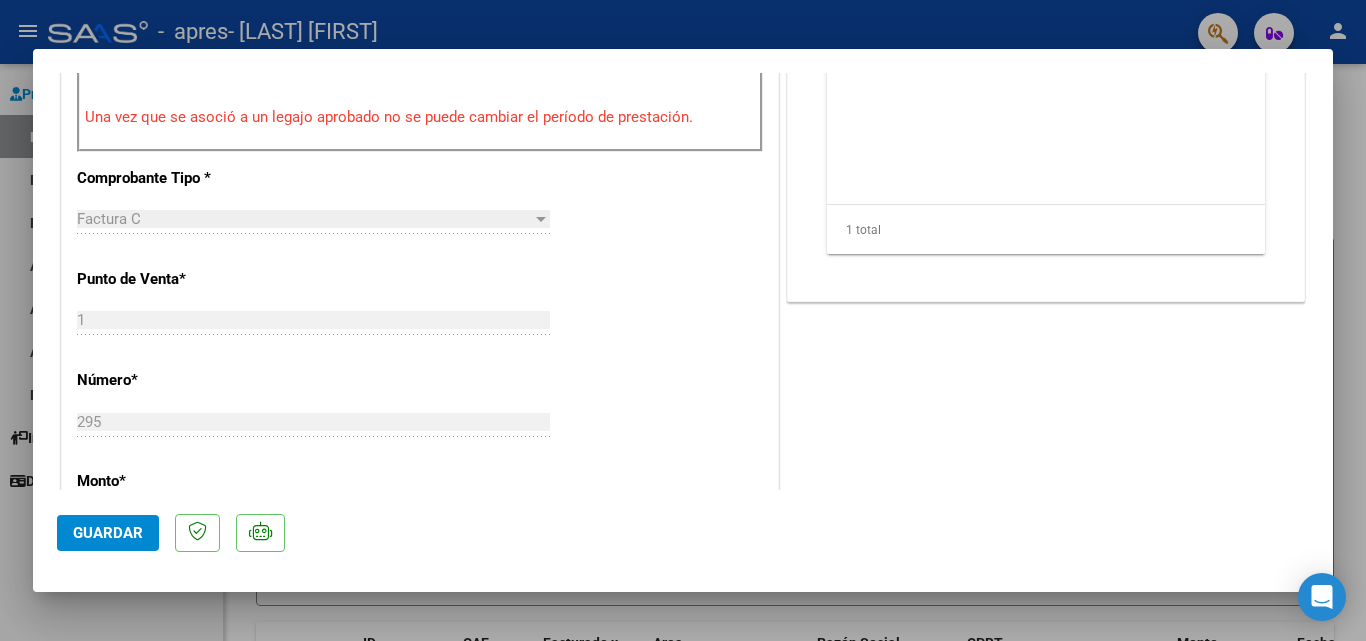 scroll, scrollTop: 711, scrollLeft: 0, axis: vertical 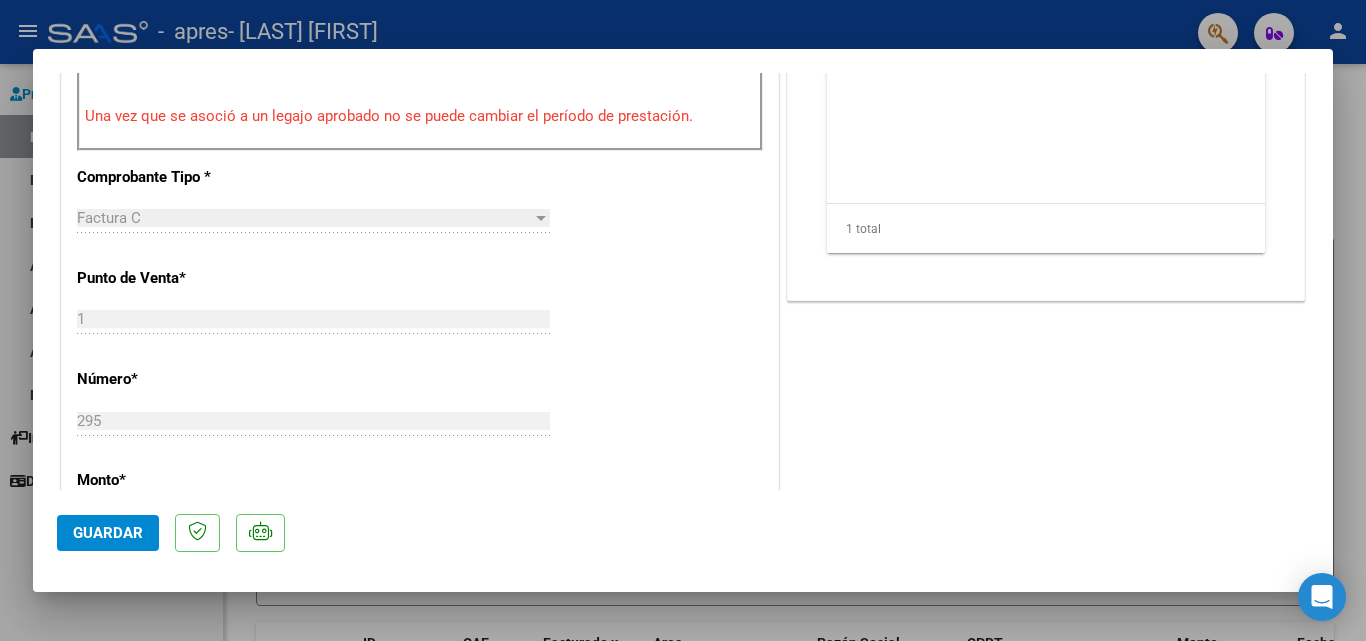 click on "Guardar" 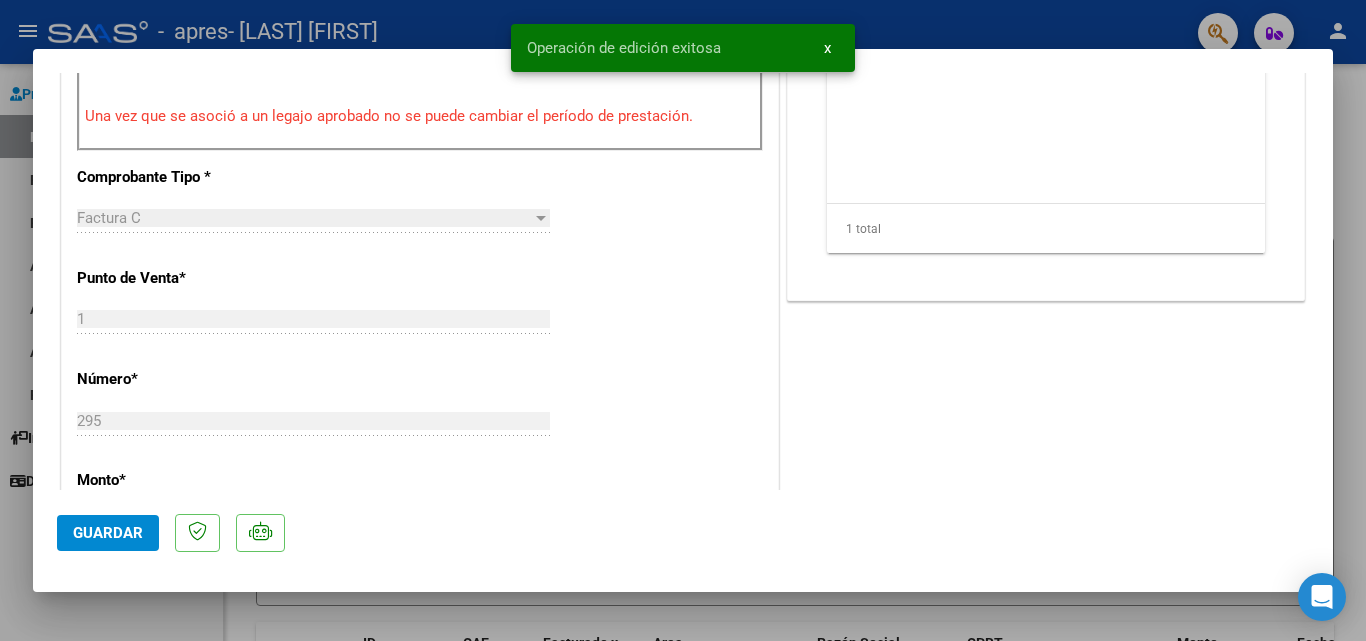 click at bounding box center (683, 320) 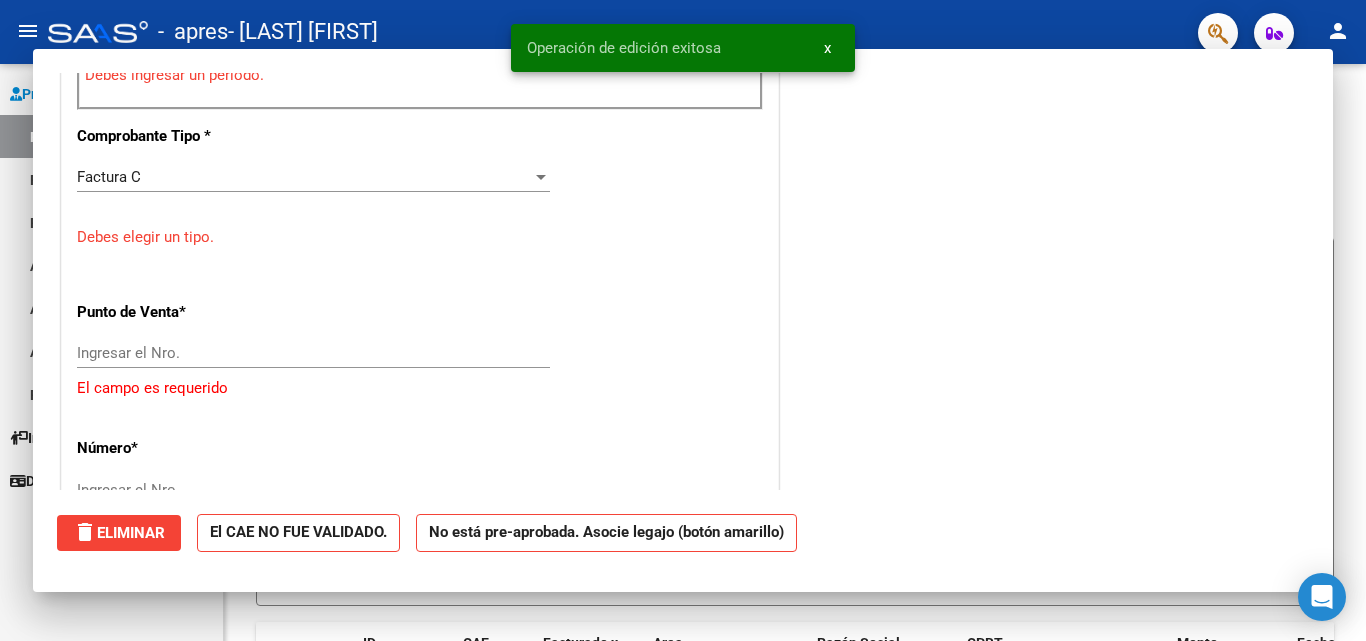 scroll, scrollTop: 670, scrollLeft: 0, axis: vertical 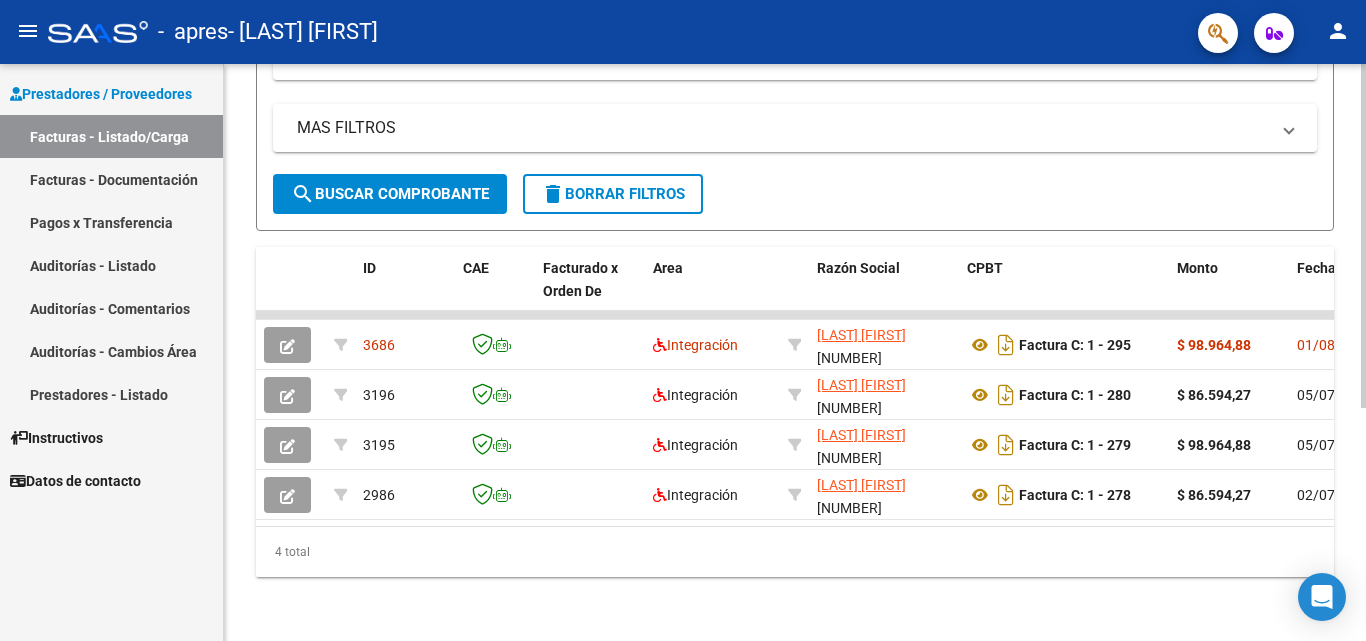 click on "Video tutorial   PRESTADORES -> Listado de CPBTs Emitidos por Prestadores / Proveedores (alt+q)   Cargar Comprobante
cloud_download  CSV  cloud_download  EXCEL  cloud_download  Estandar   Descarga Masiva
Filtros Id Area Area Todos Confirmado   Mostrar totalizadores   FILTROS DEL COMPROBANTE  Comprobante Tipo Comprobante Tipo Start date – End date Fec. Comprobante Desde / Hasta Días Emisión Desde(cant. días) Días Emisión Hasta(cant. días) CUIT / Razón Social Pto. Venta Nro. Comprobante Código SSS CAE Válido CAE Válido Todos Cargado Módulo Hosp. Todos Tiene facturacion Apócrifa Hospital Refes  FILTROS DE INTEGRACION  Período De Prestación Campos del Archivo de Rendición Devuelto x SSS (dr_envio) Todos Rendido x SSS (dr_envio) Tipo de Registro Tipo de Registro Período Presentación Período Presentación Campos del Legajo Asociado (preaprobación) Afiliado Legajo (cuil/nombre) Todos Solo facturas preaprobadas  MAS FILTROS  Todos Con Doc. Respaldatoria Todos Con Trazabilidad Todos – – 1" 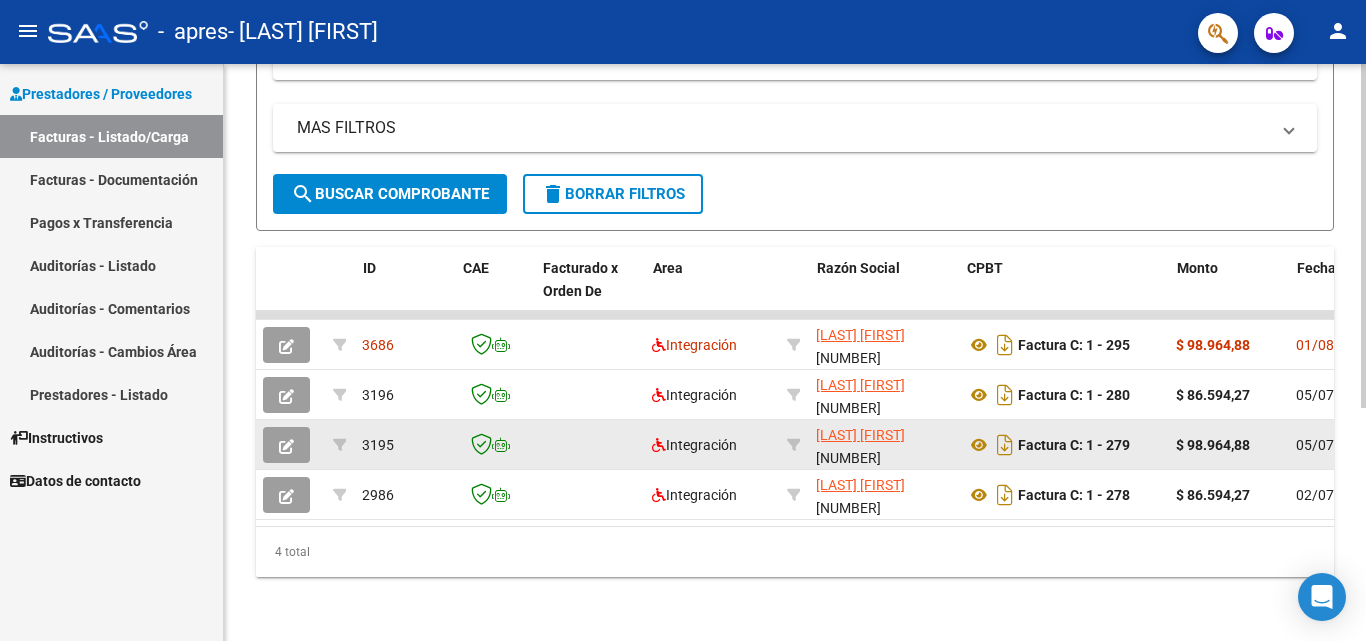 scroll, scrollTop: 0, scrollLeft: 0, axis: both 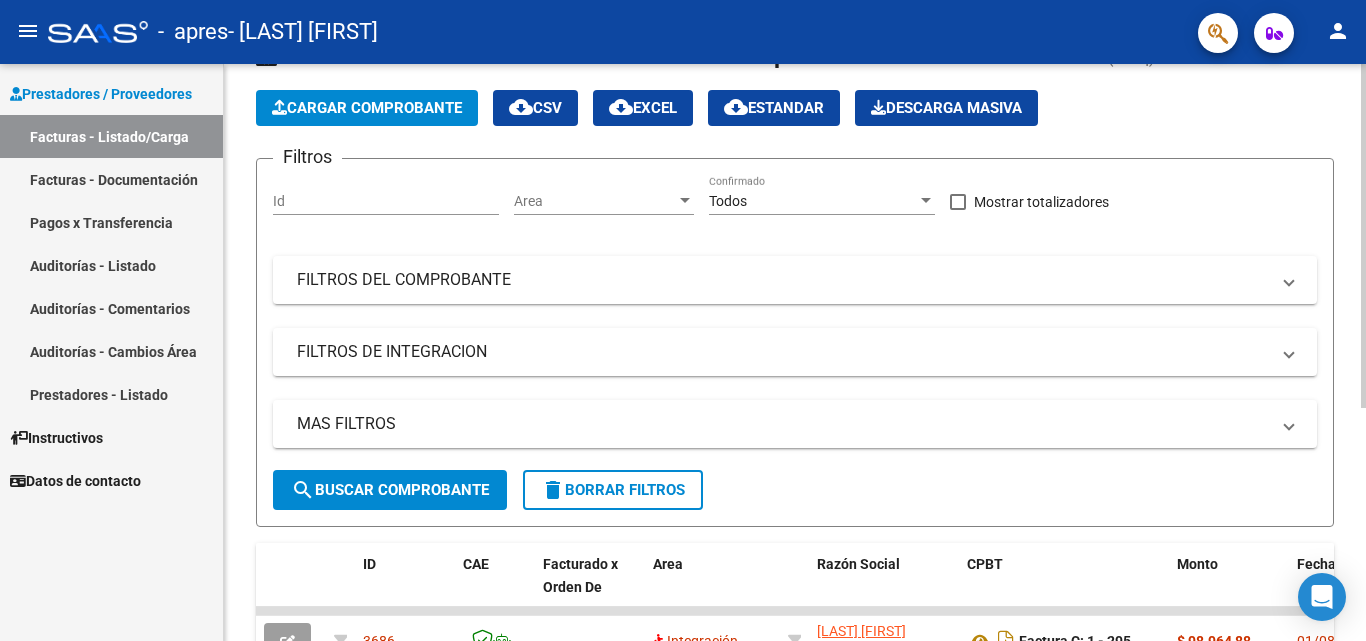 click on "Cargar Comprobante" 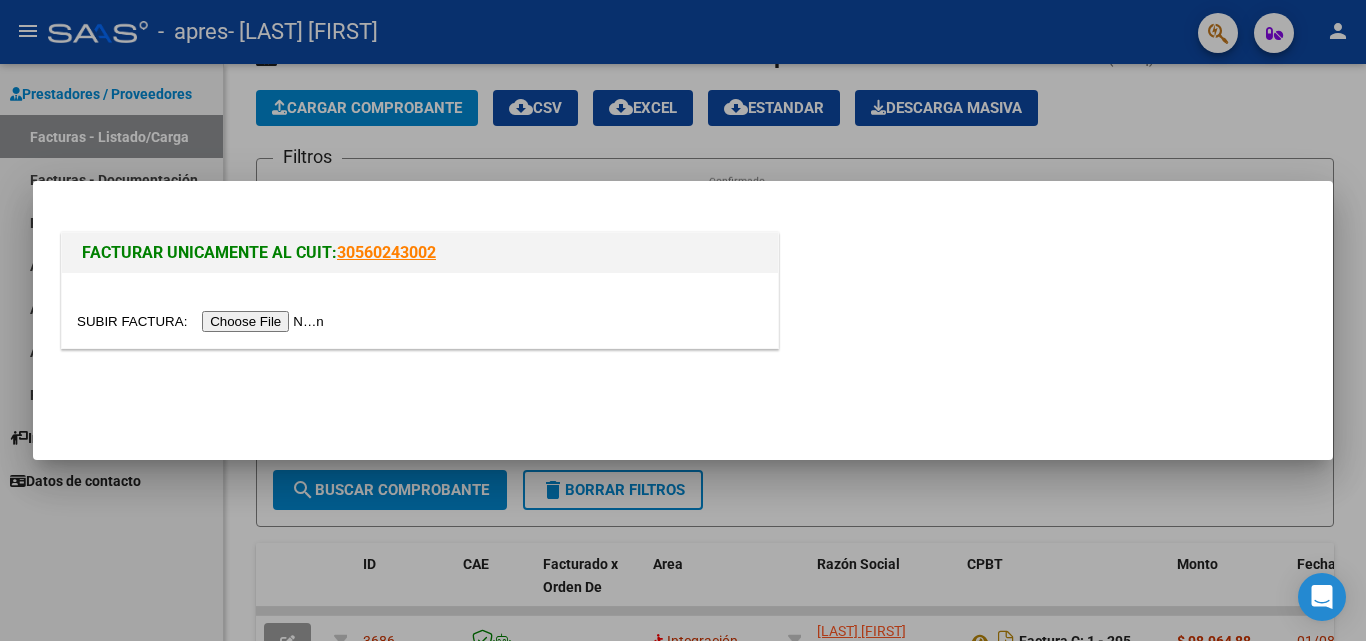 click at bounding box center [203, 321] 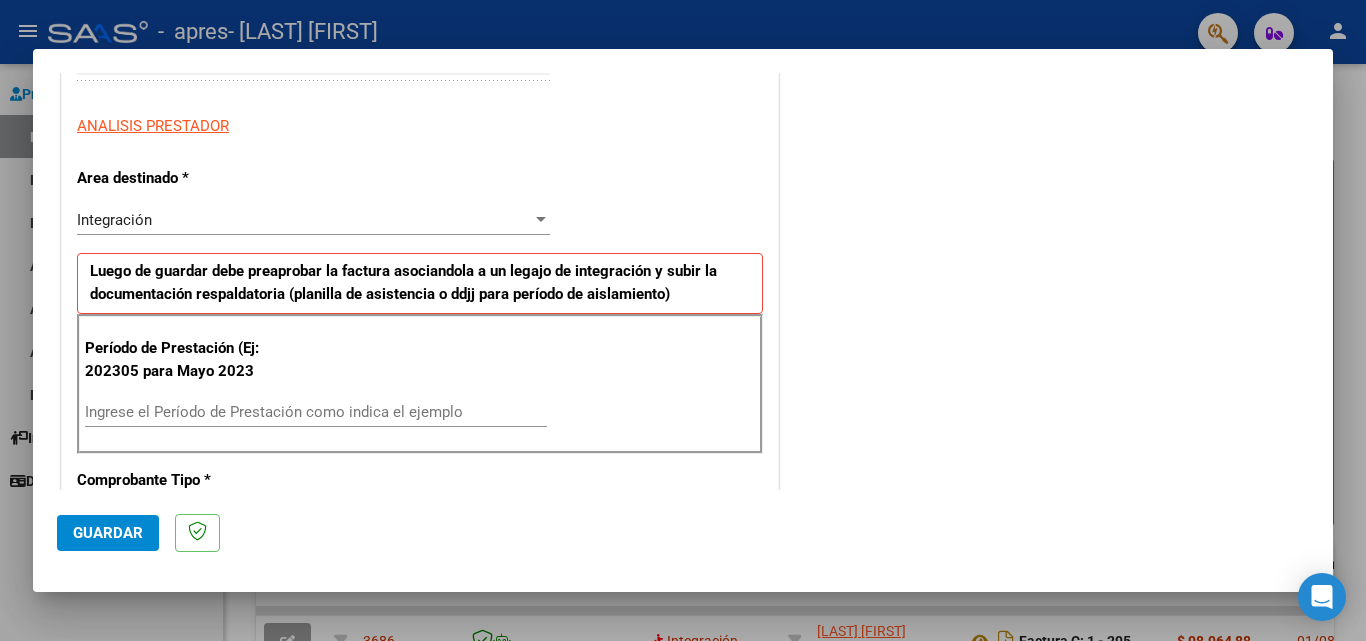 scroll, scrollTop: 351, scrollLeft: 0, axis: vertical 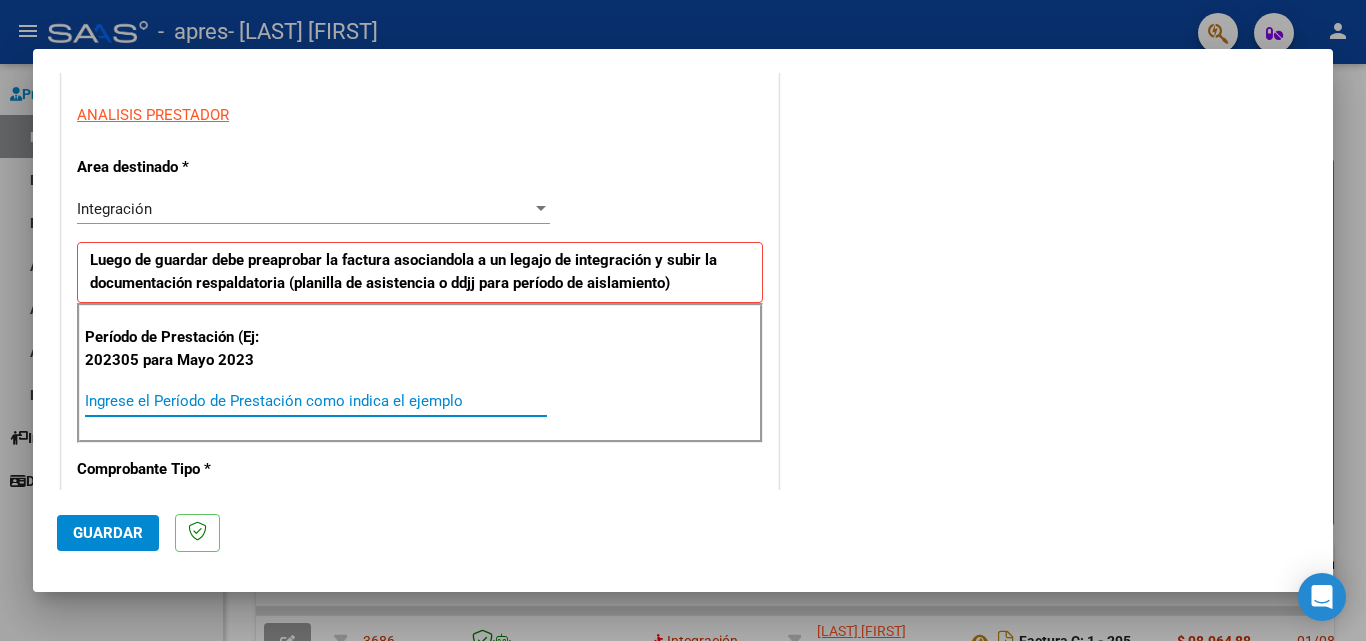 click on "Ingrese el Período de Prestación como indica el ejemplo" at bounding box center (316, 401) 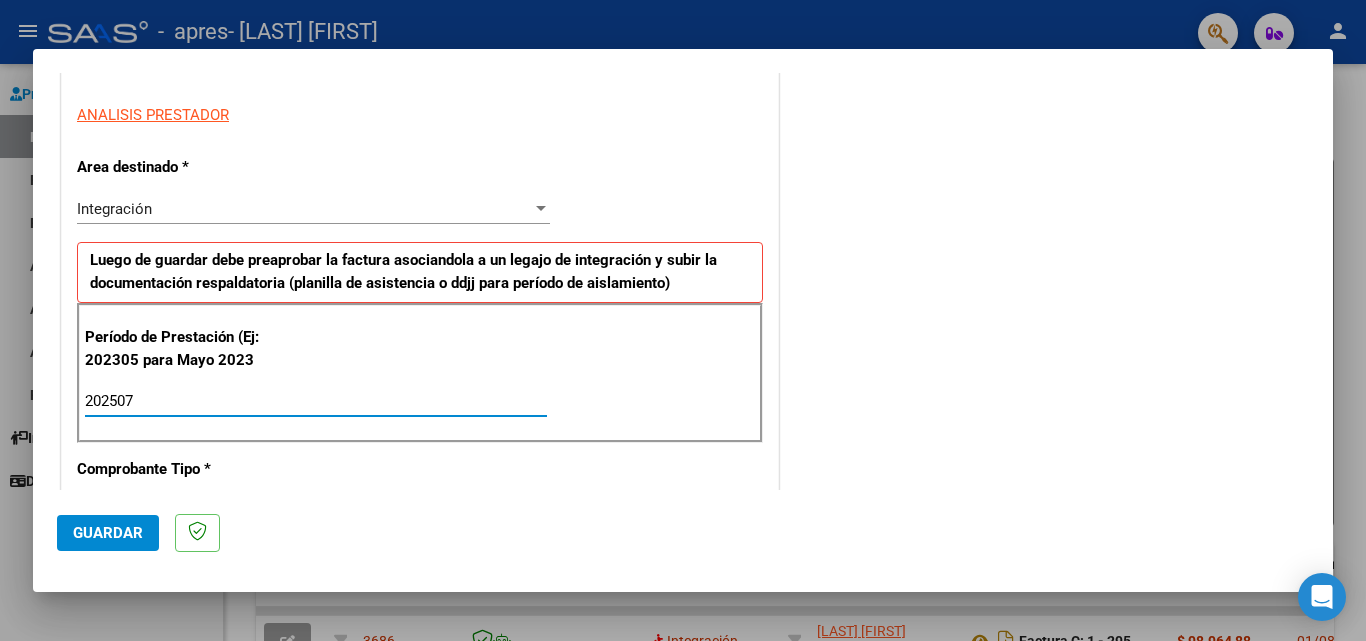 type on "202507" 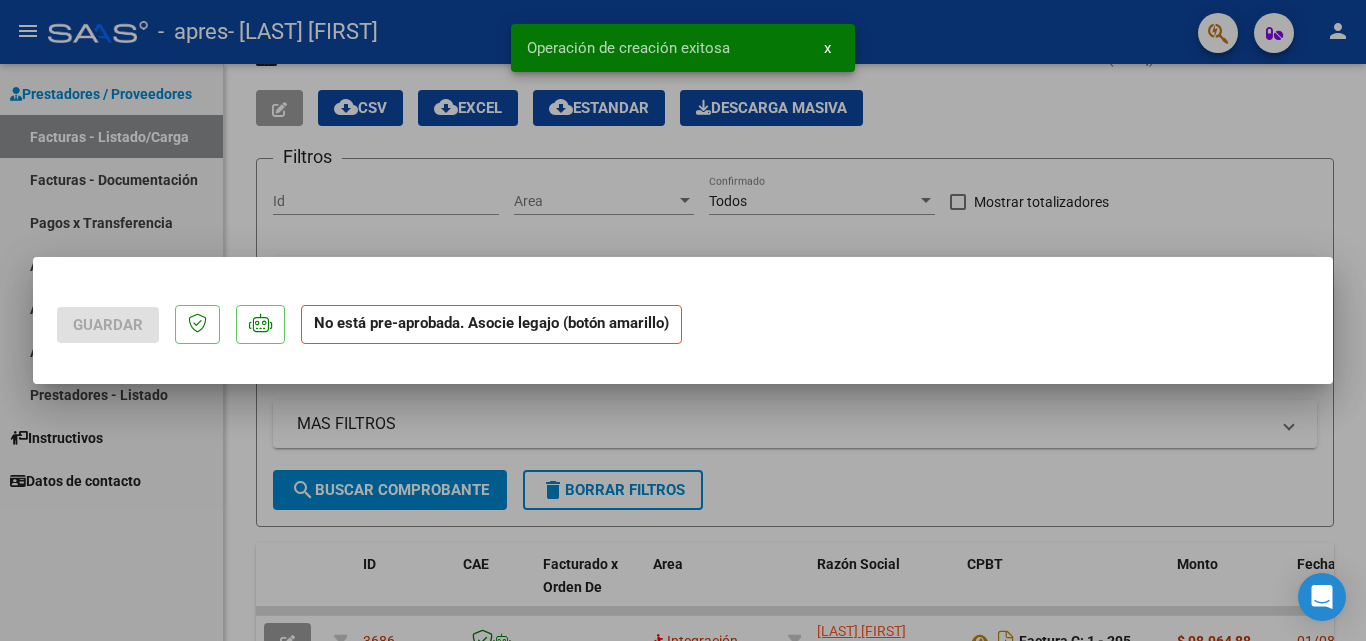 scroll, scrollTop: 0, scrollLeft: 0, axis: both 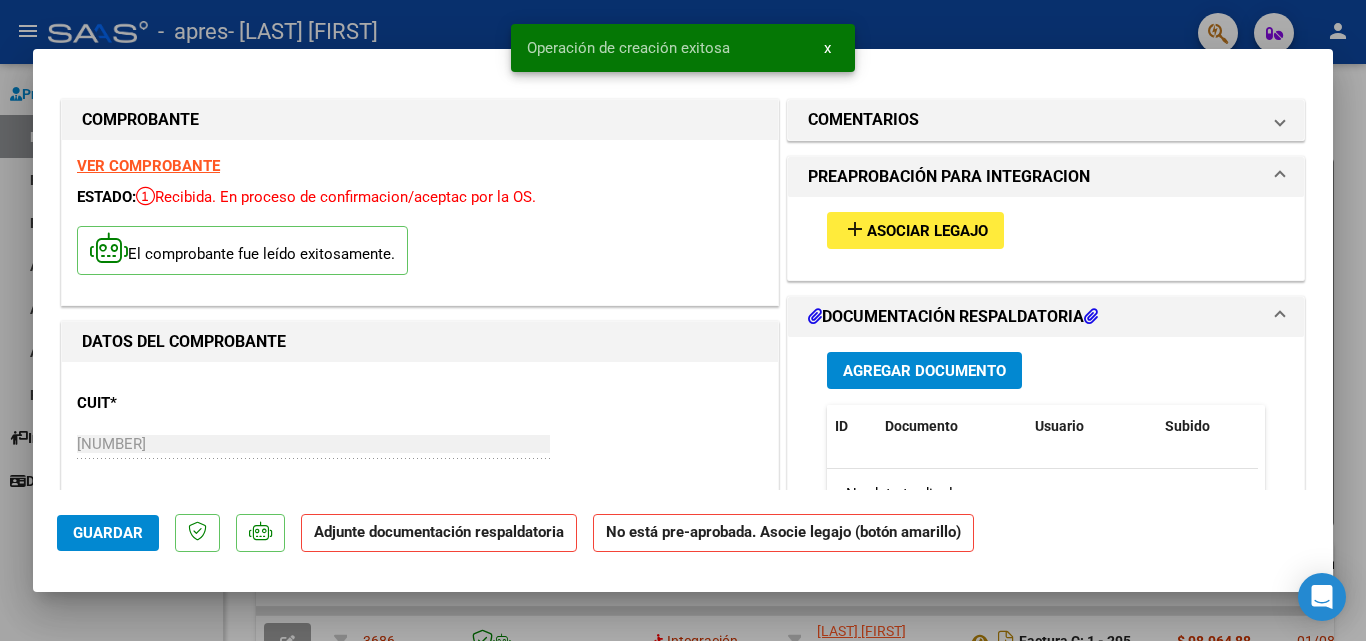click on "add" at bounding box center [855, 229] 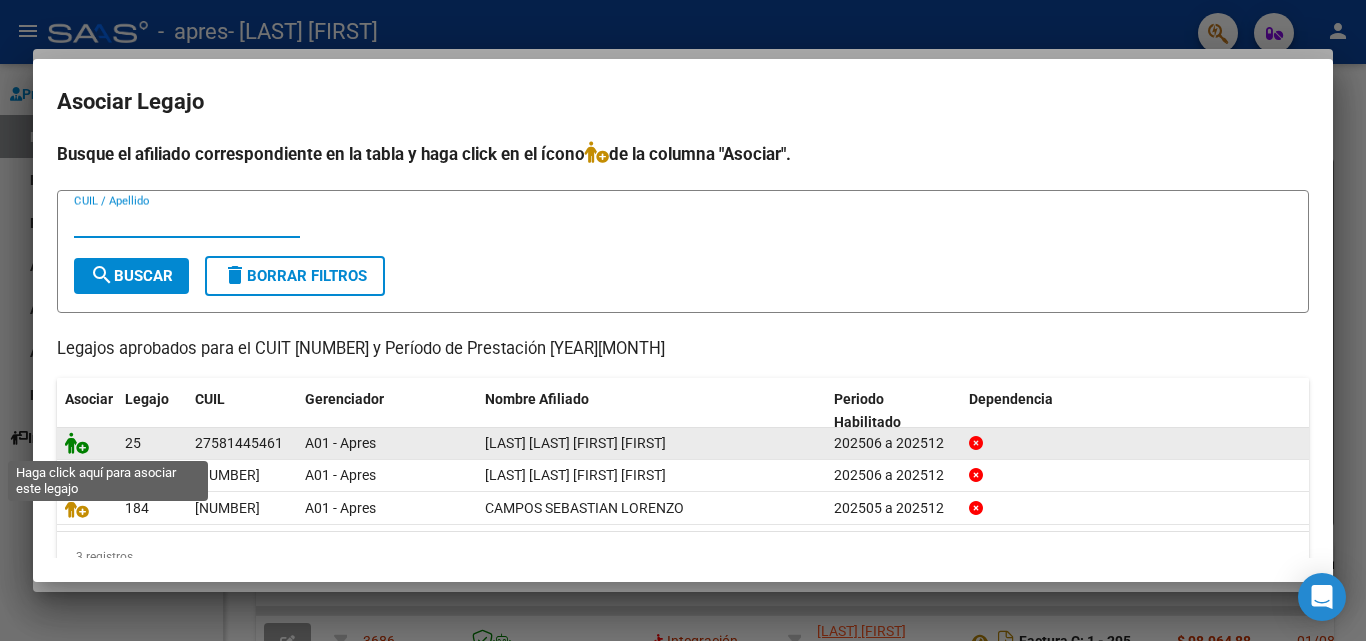 click 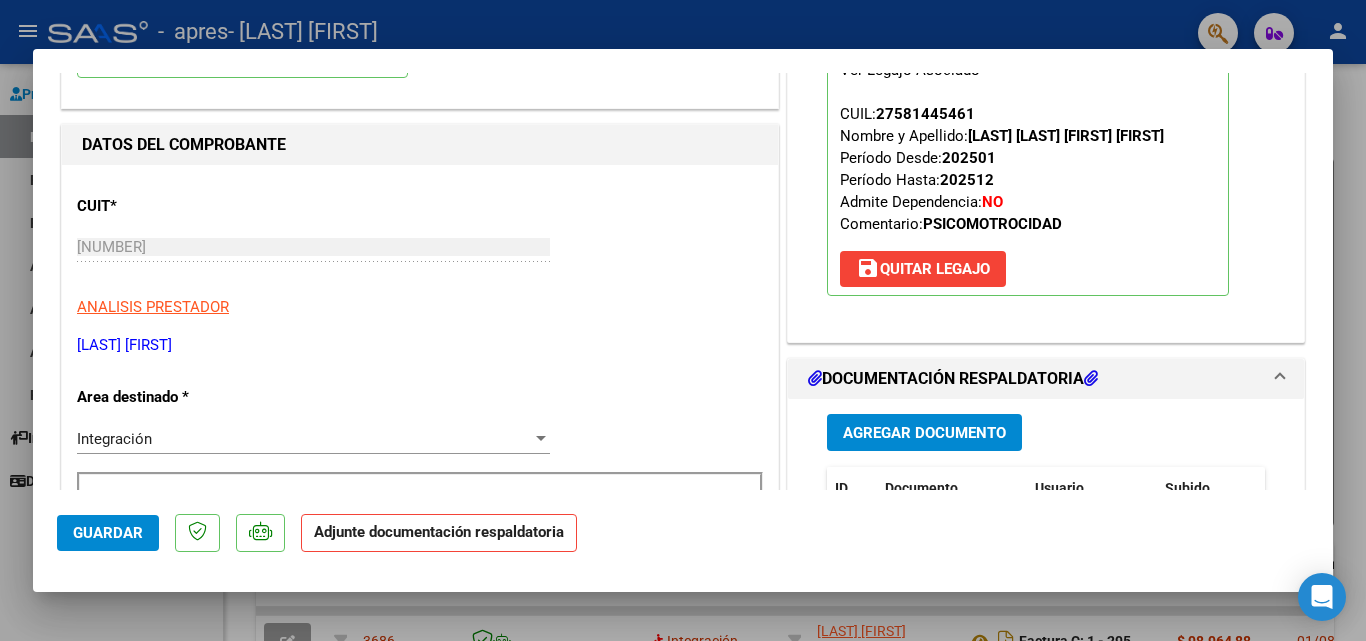 scroll, scrollTop: 216, scrollLeft: 0, axis: vertical 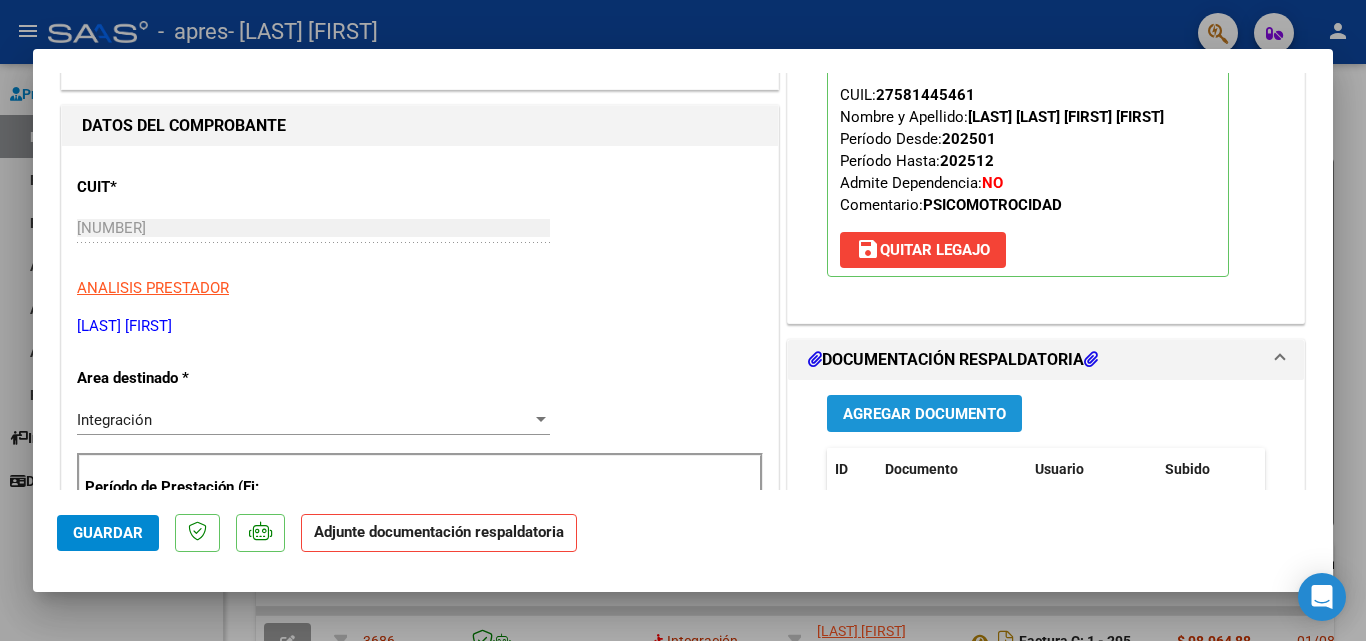 click on "Agregar Documento" at bounding box center [924, 414] 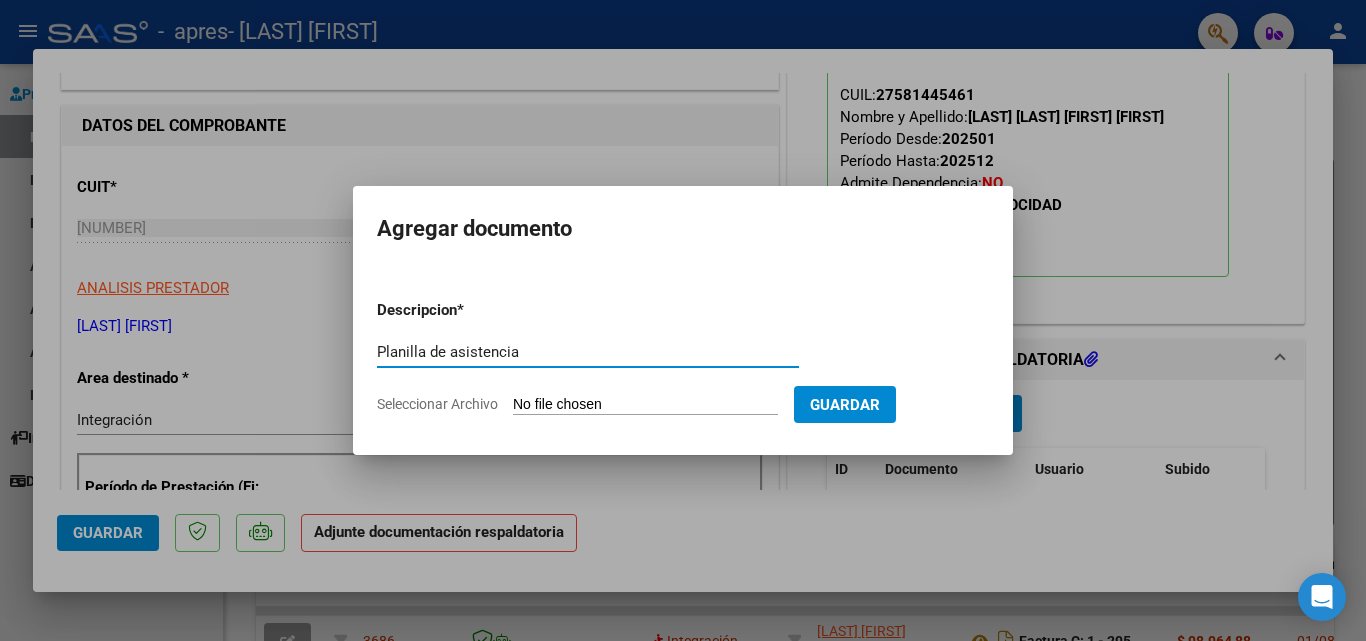 type on "Planilla de asistencia" 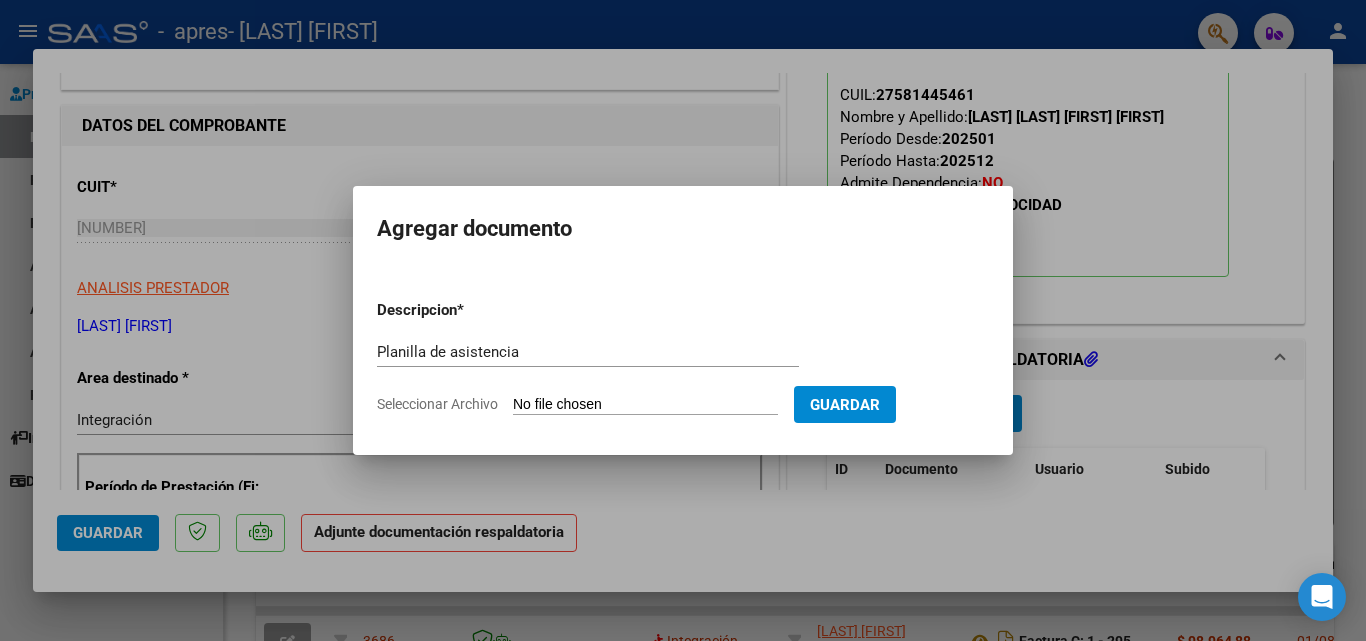 type on "C:\fakepath\[LAST] [MONTH].pdf" 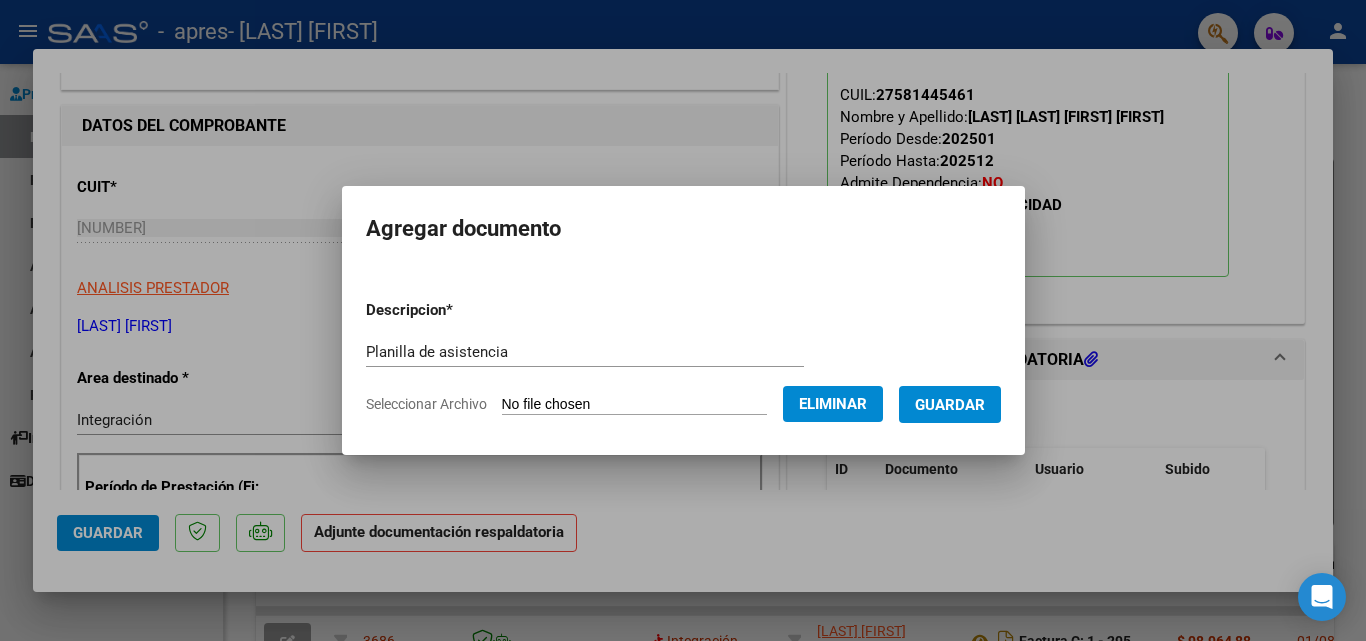 click on "Guardar" at bounding box center (950, 405) 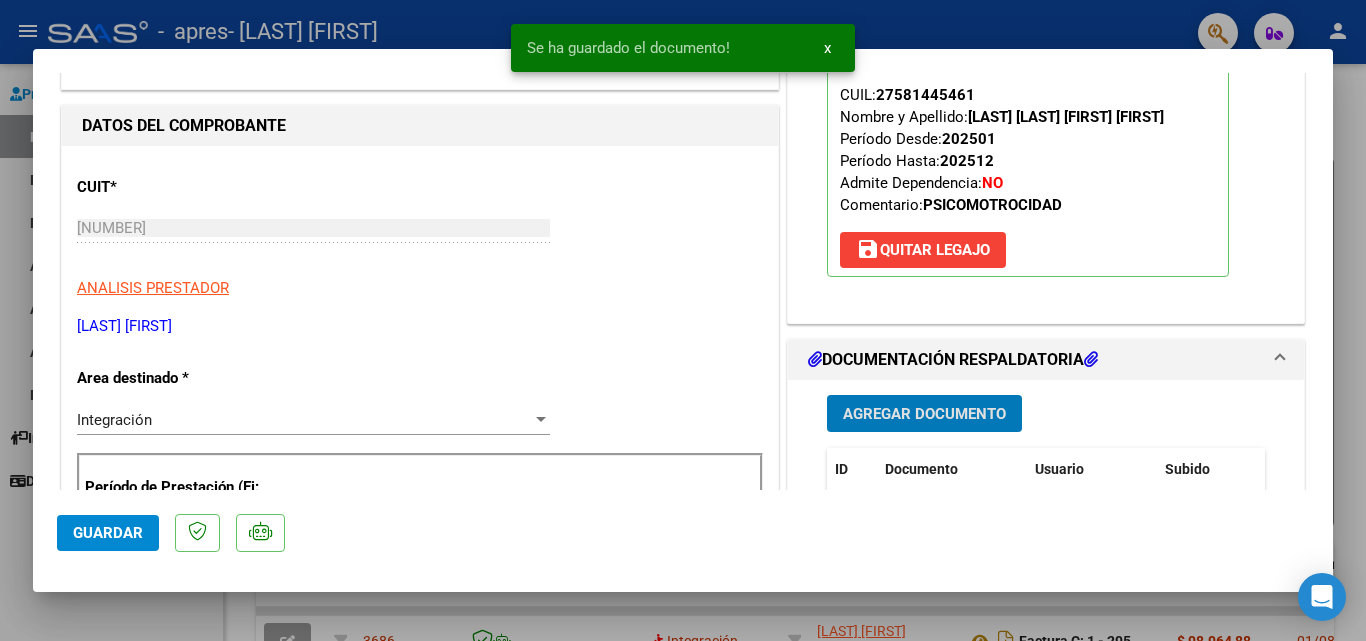 click on "Guardar" 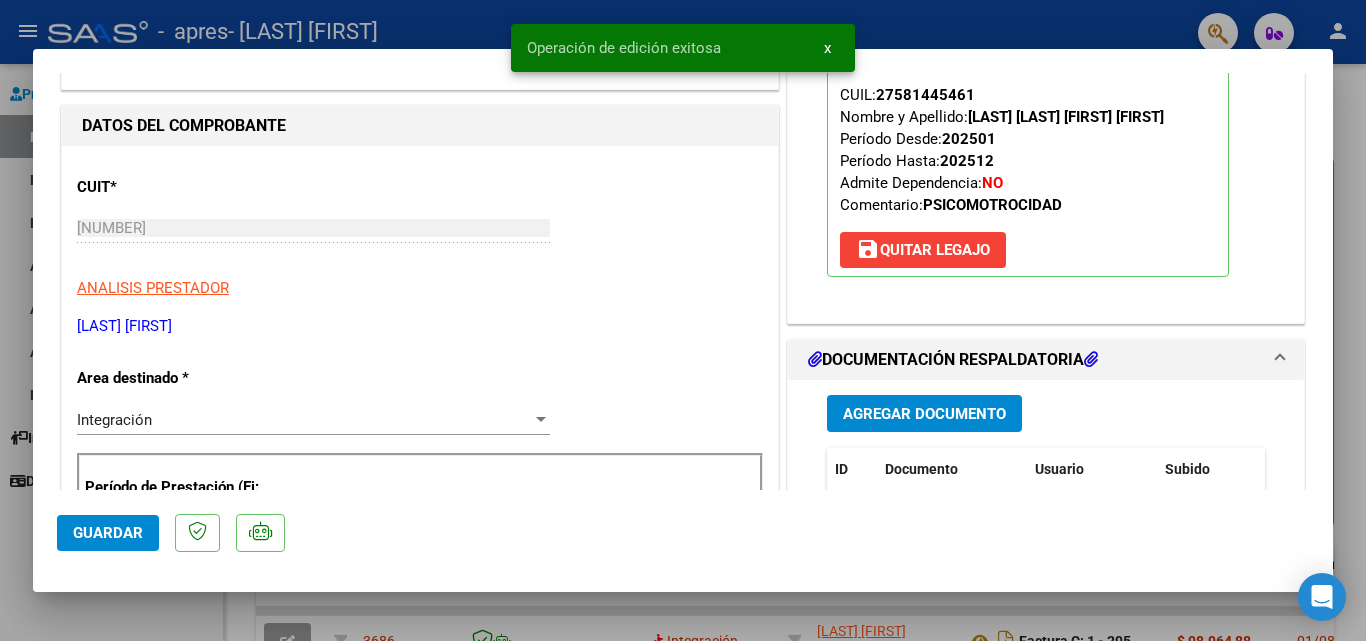 click at bounding box center (683, 320) 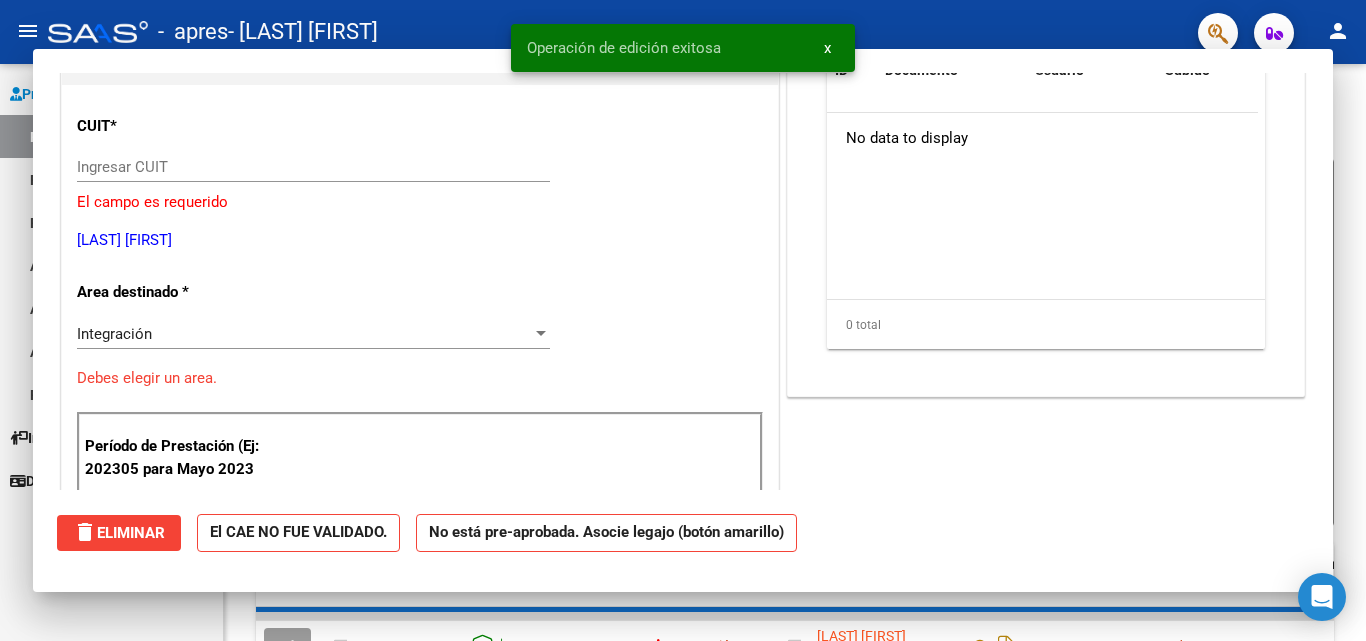 scroll, scrollTop: 228, scrollLeft: 0, axis: vertical 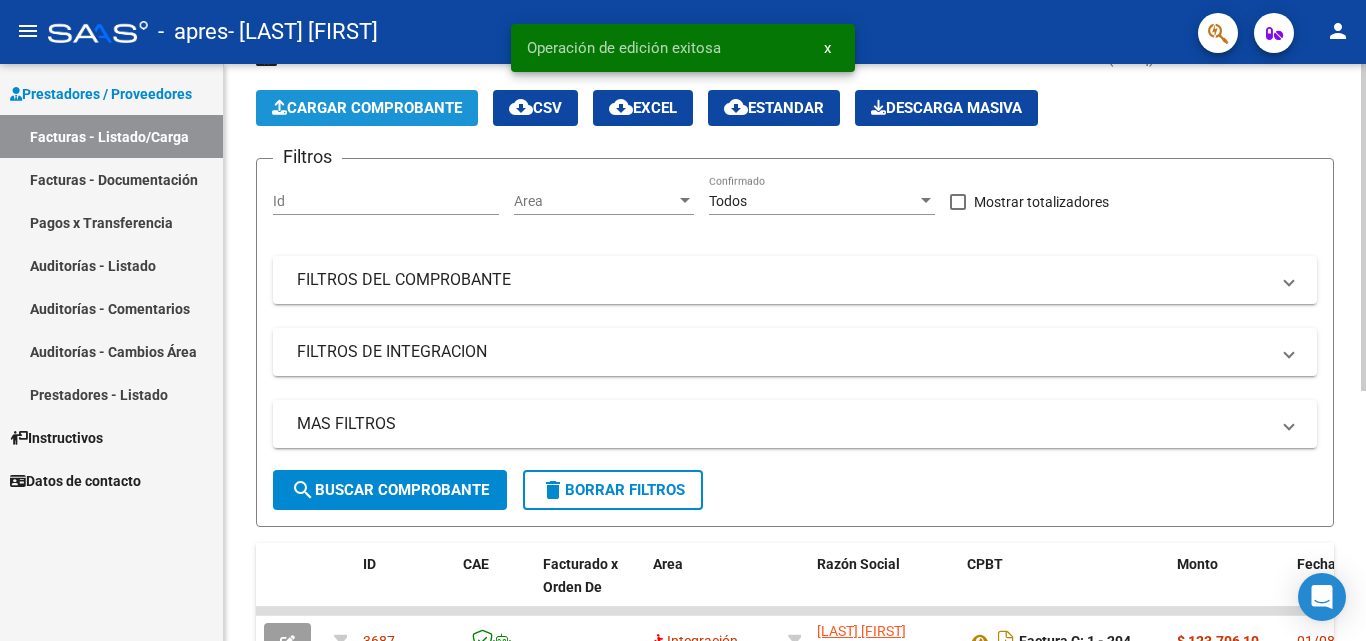 click on "Cargar Comprobante" 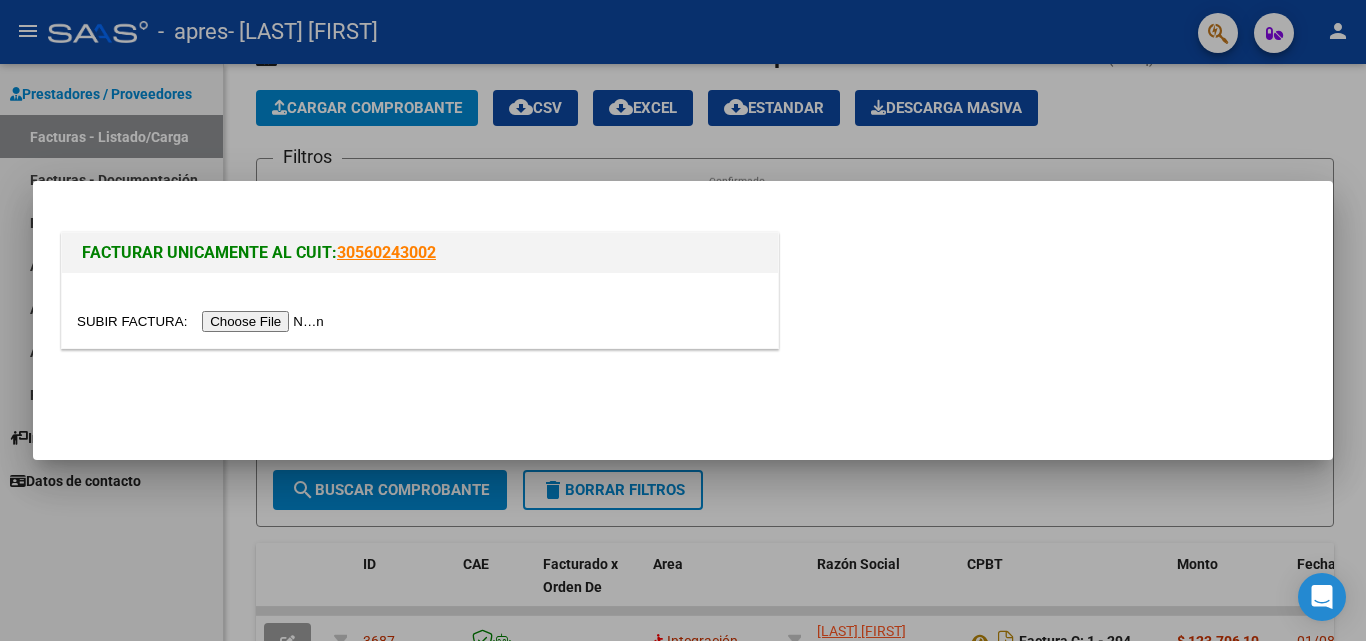 click at bounding box center [203, 321] 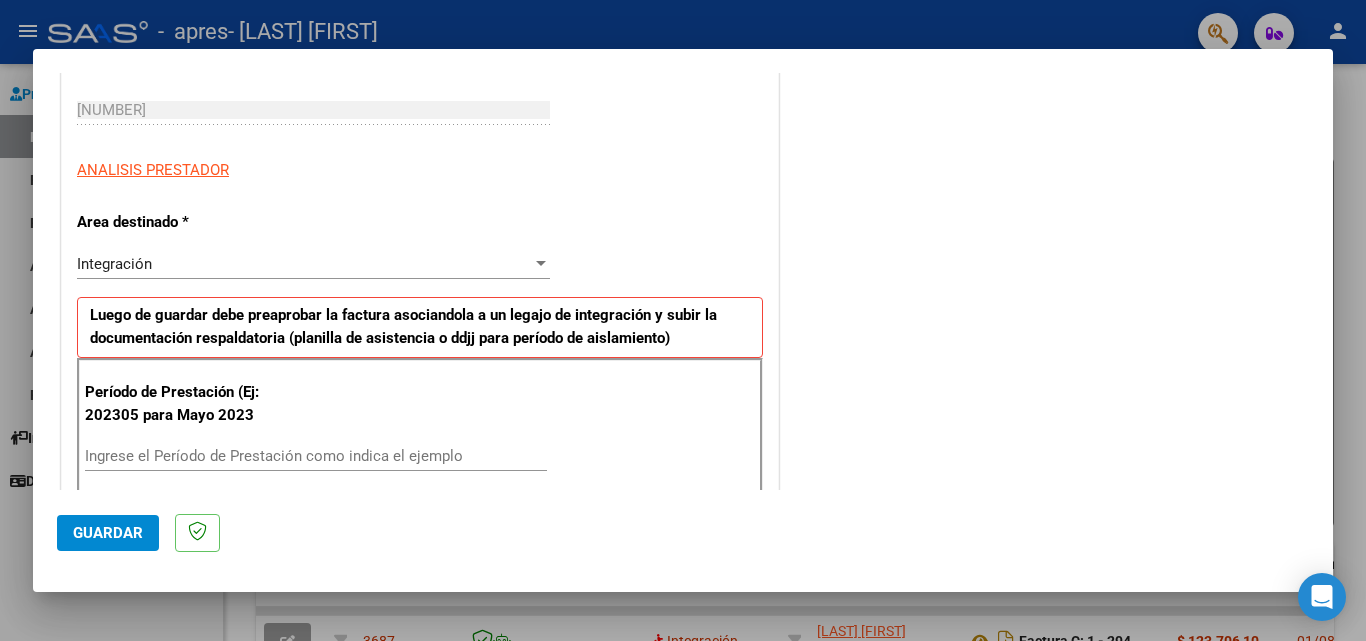 scroll, scrollTop: 297, scrollLeft: 0, axis: vertical 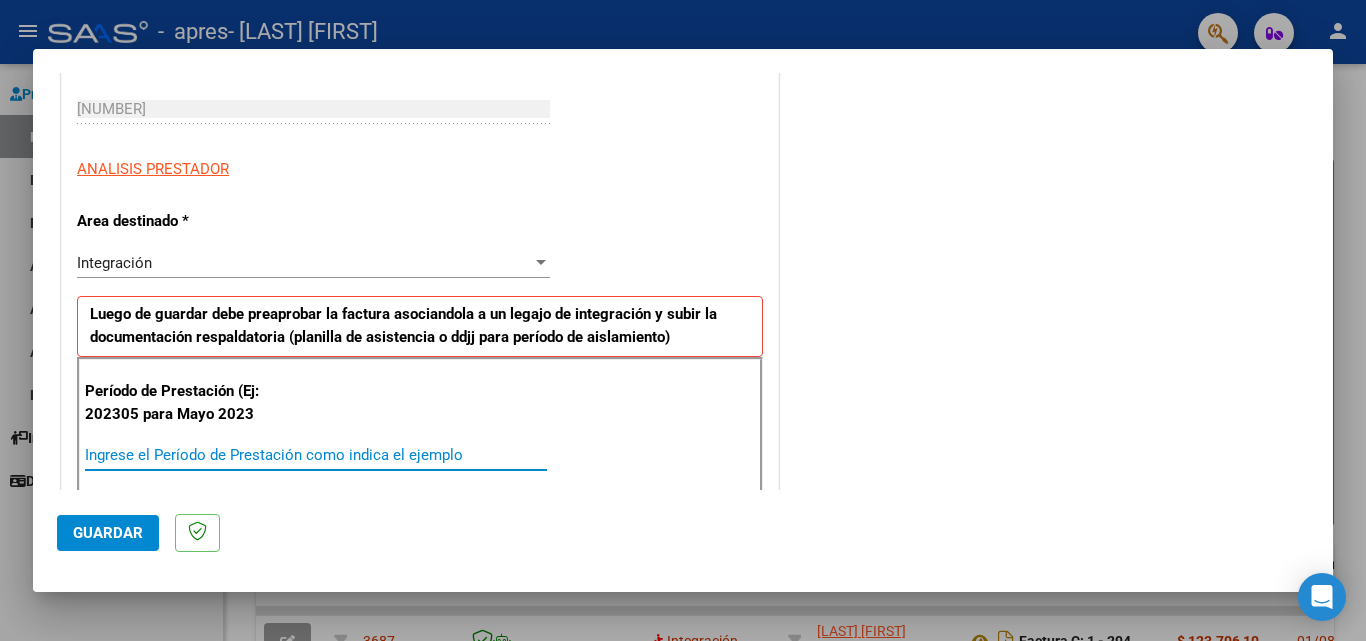 click on "Ingrese el Período de Prestación como indica el ejemplo" at bounding box center (316, 455) 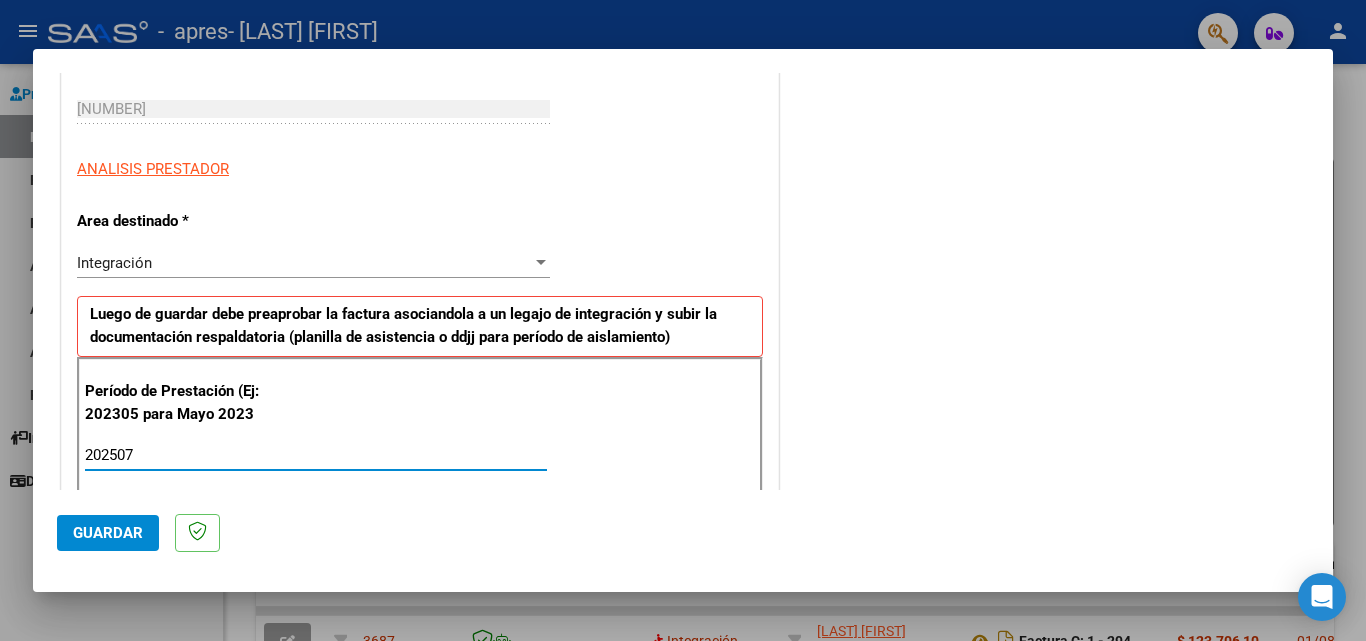 type on "202507" 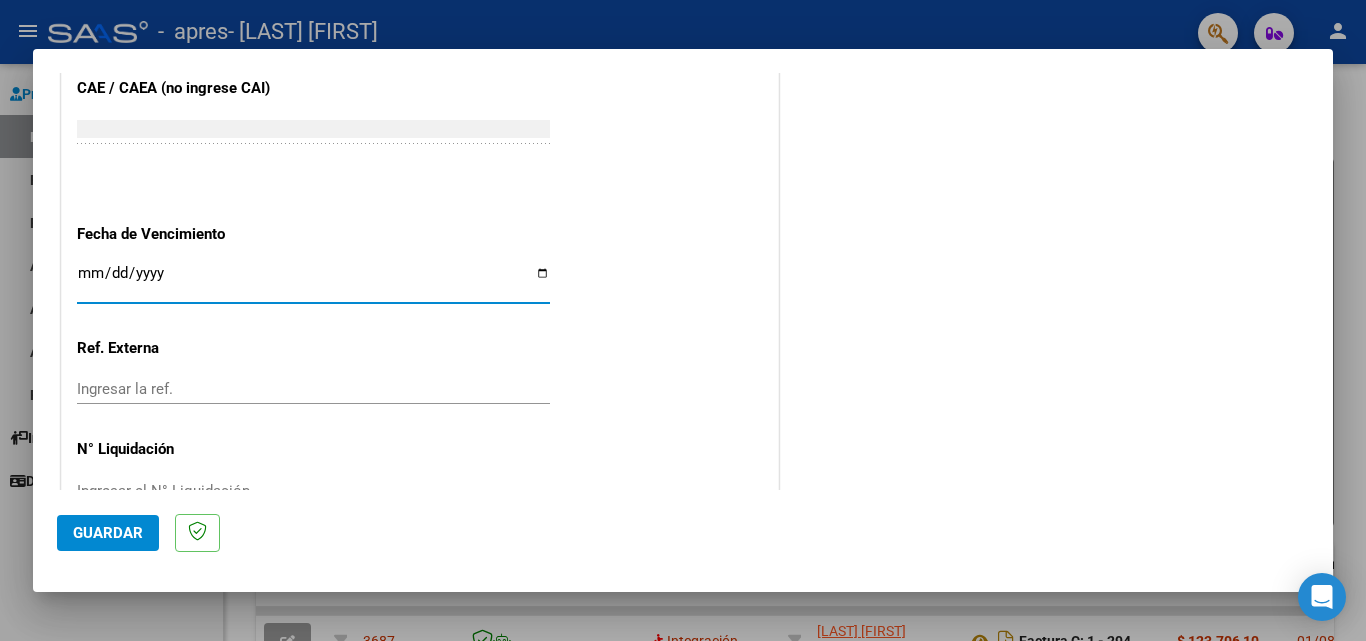 click on "Guardar" 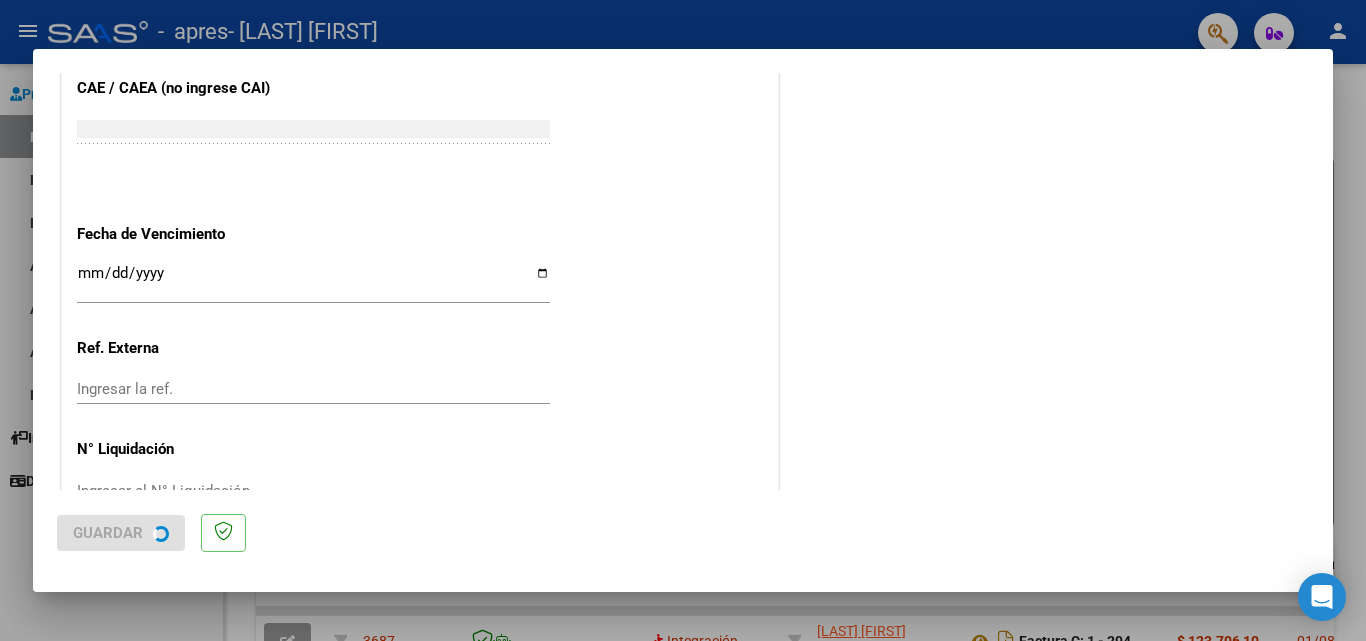 scroll, scrollTop: 0, scrollLeft: 0, axis: both 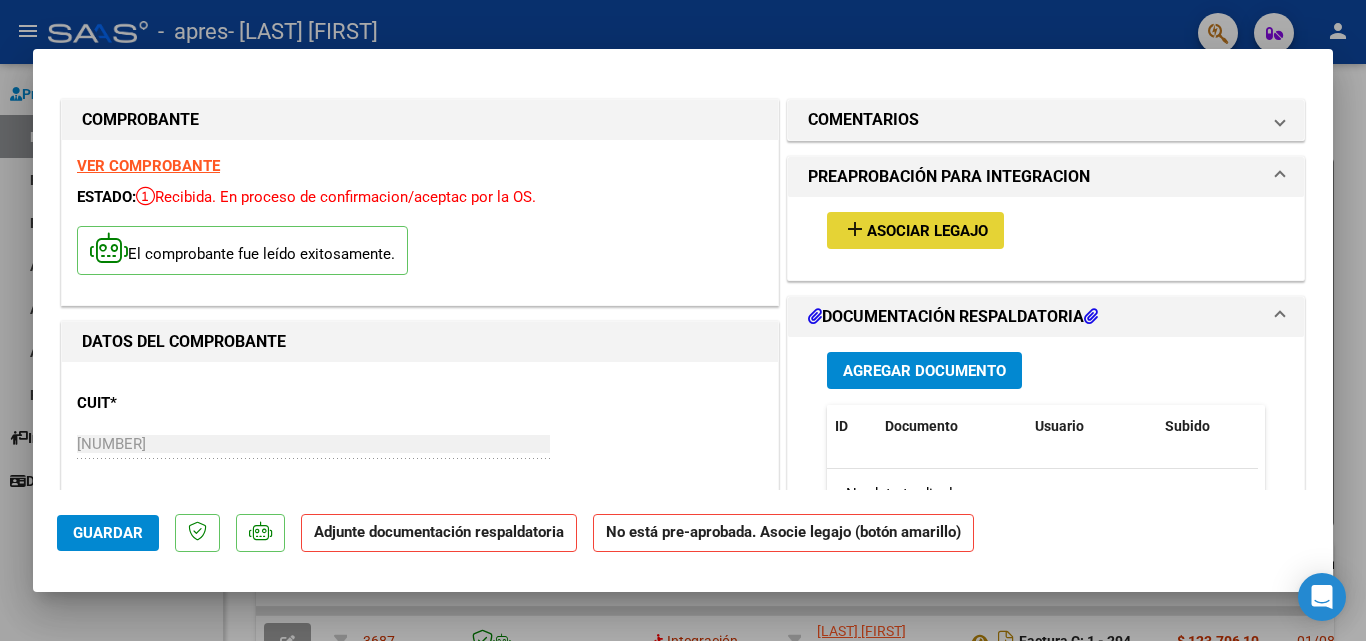 click on "Asociar Legajo" at bounding box center (927, 231) 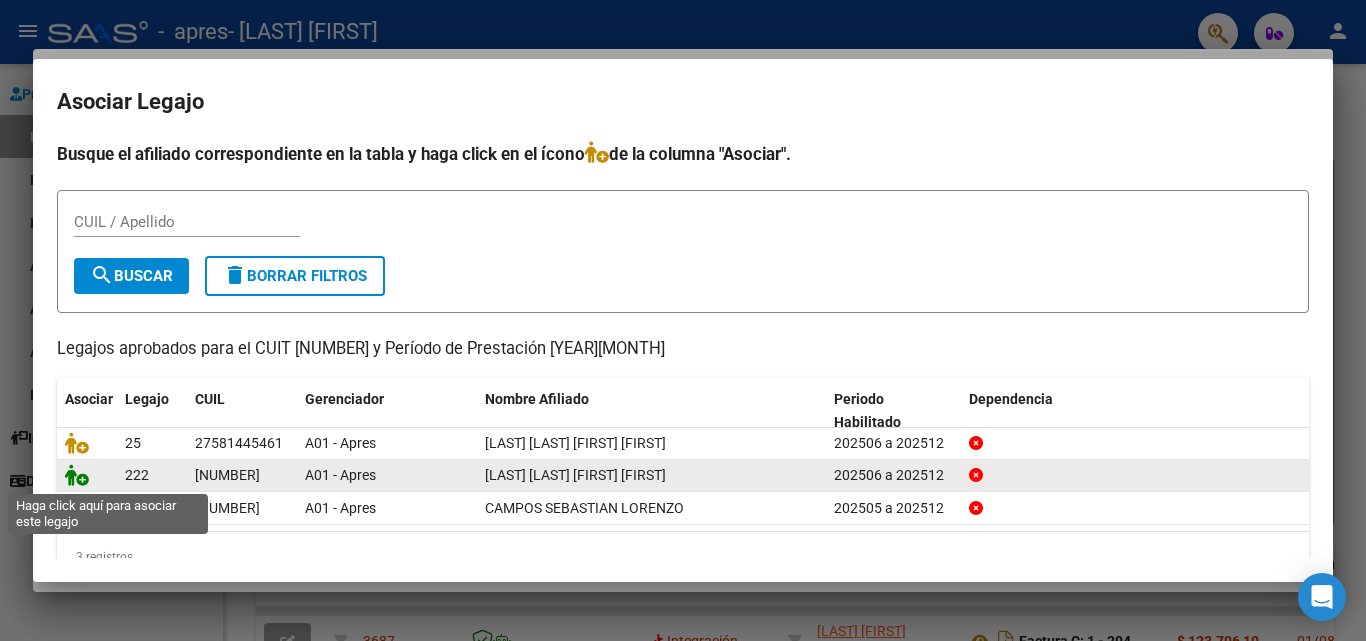 click 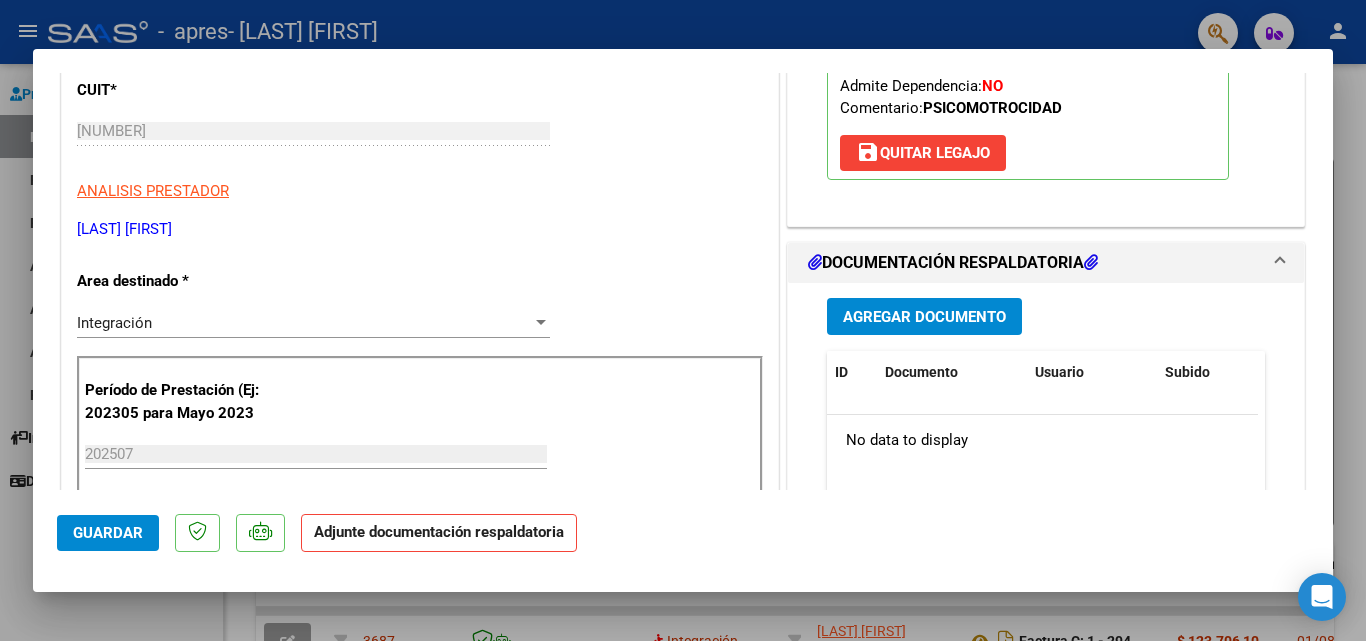 scroll, scrollTop: 314, scrollLeft: 0, axis: vertical 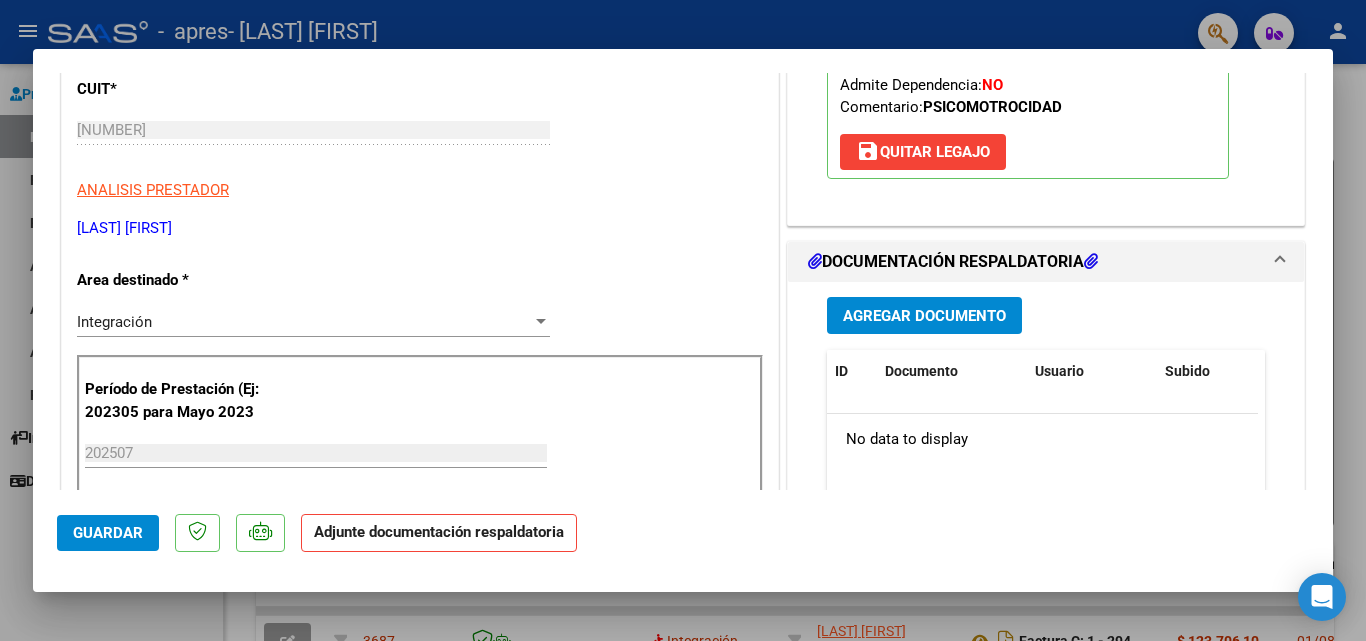 click on "Agregar Documento" at bounding box center (924, 316) 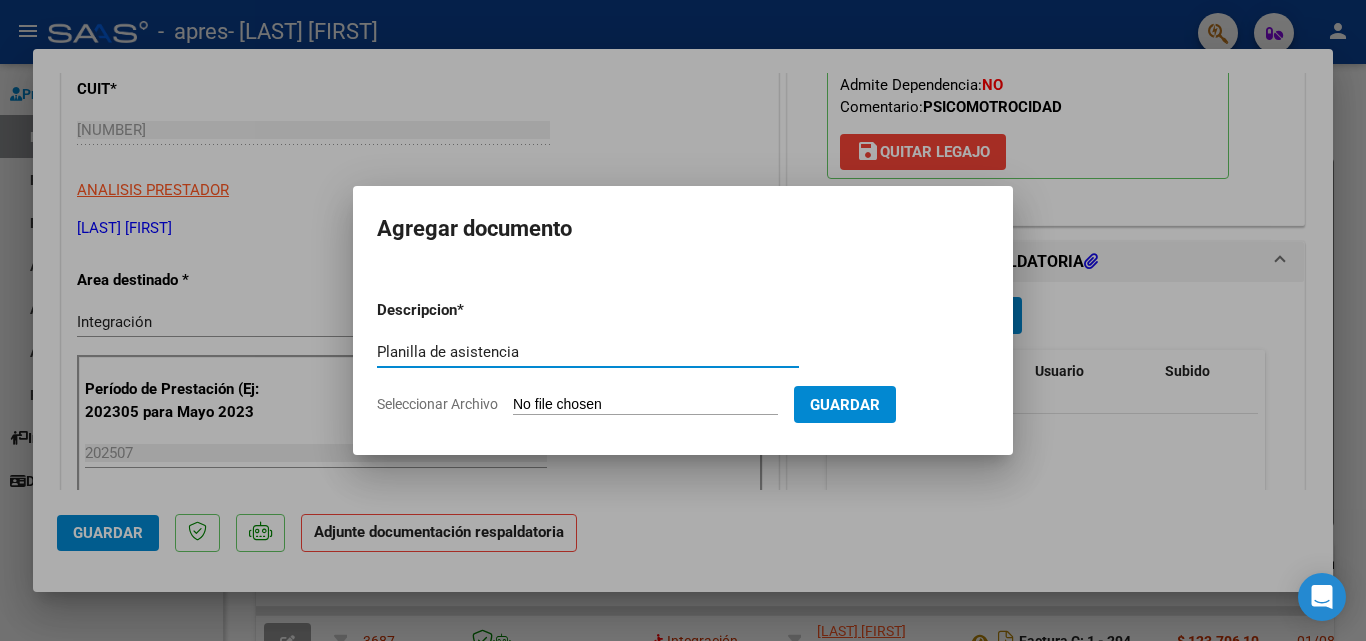 type on "Planilla de asistencia" 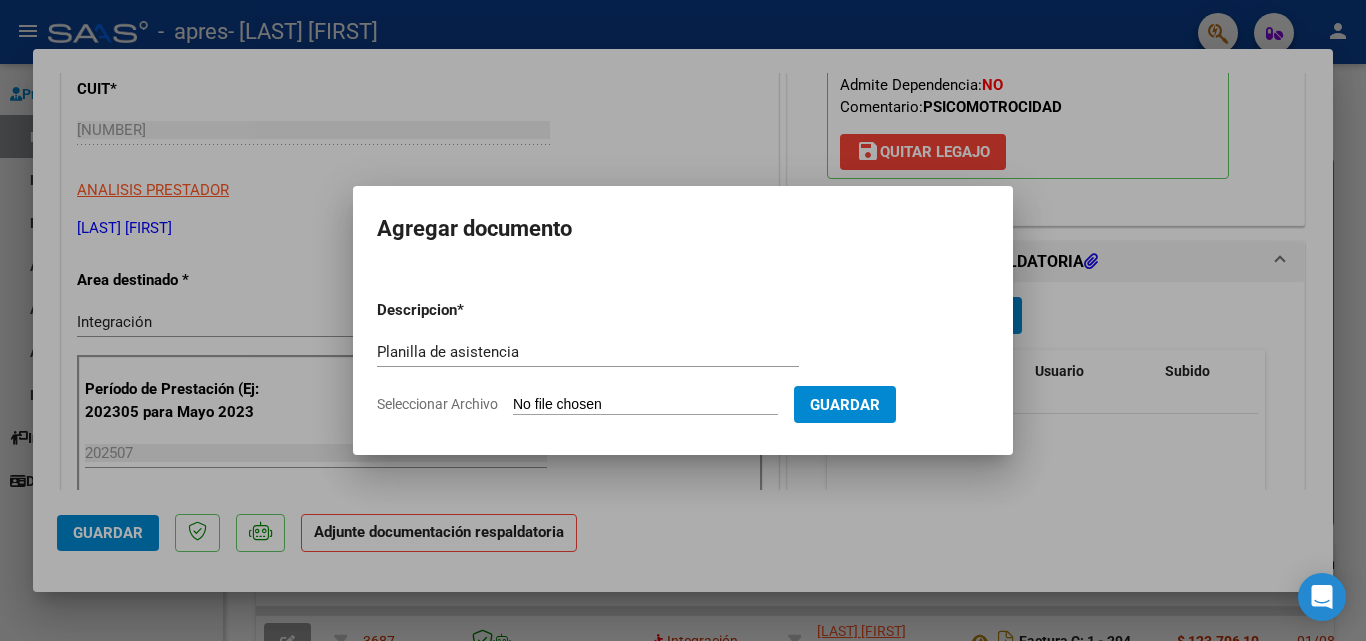 type on "C:\fakepath\[LAST] [FIRST] [FIRST] [INITIAL] [INITIAL] [MONTH].pdf" 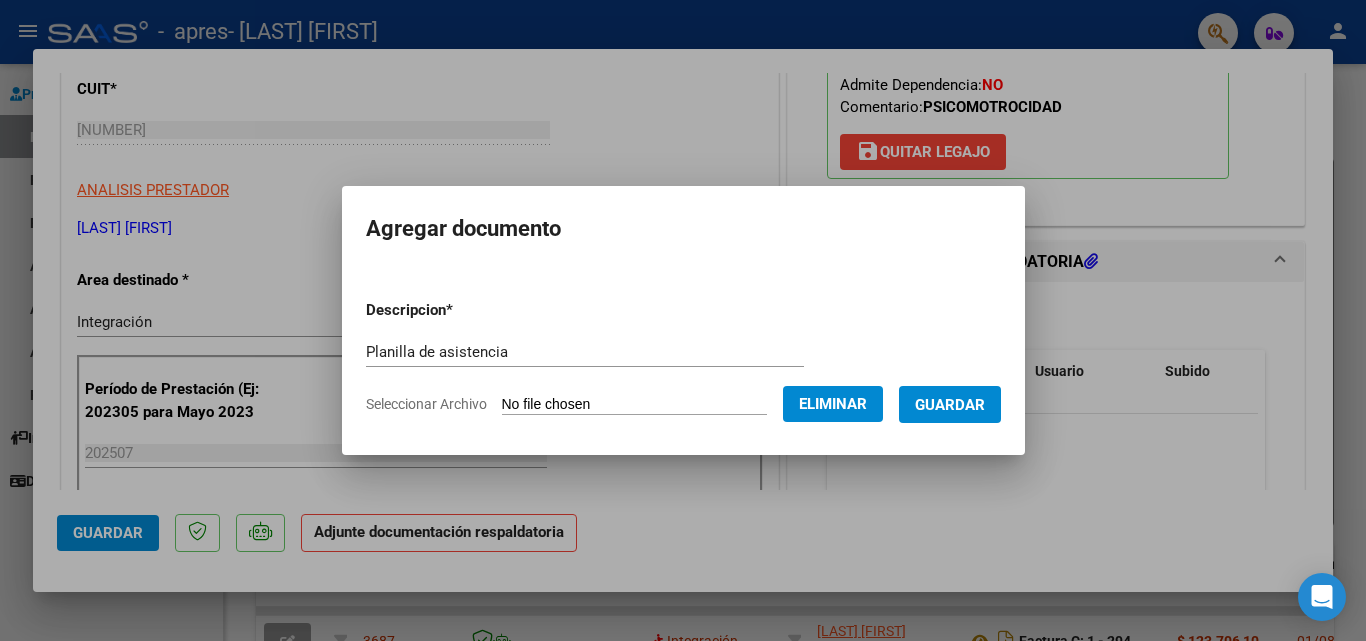 click on "Guardar" at bounding box center [950, 405] 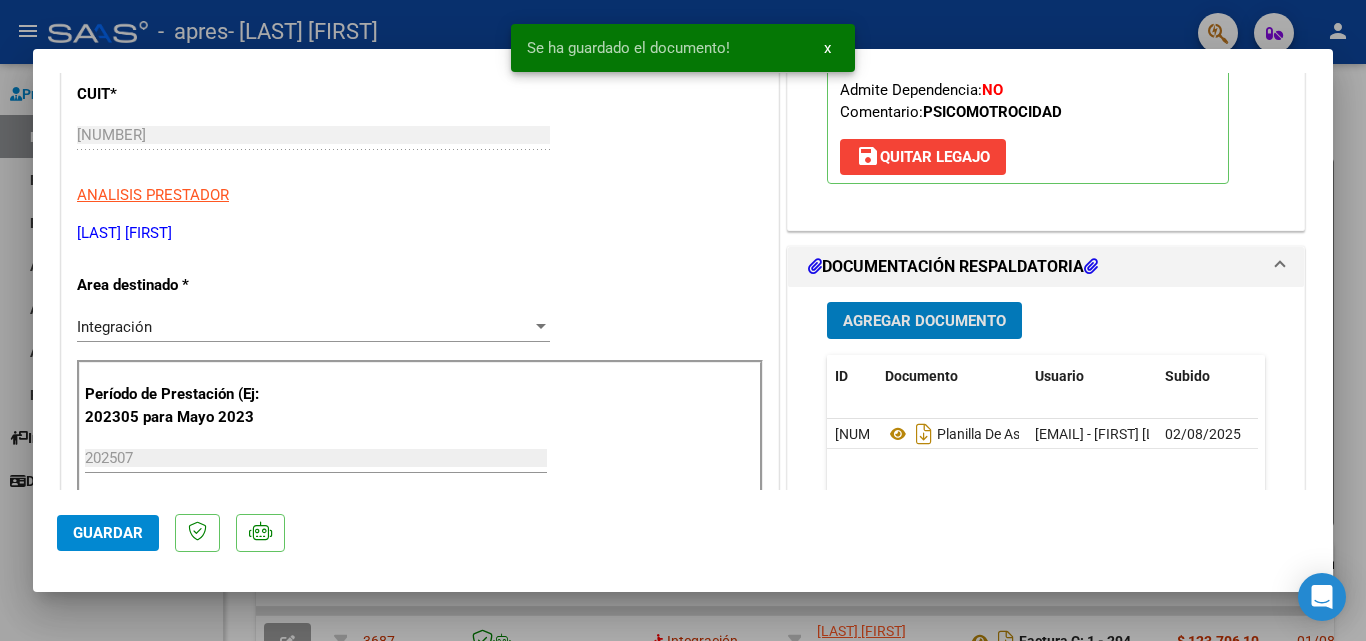 scroll, scrollTop: 315, scrollLeft: 0, axis: vertical 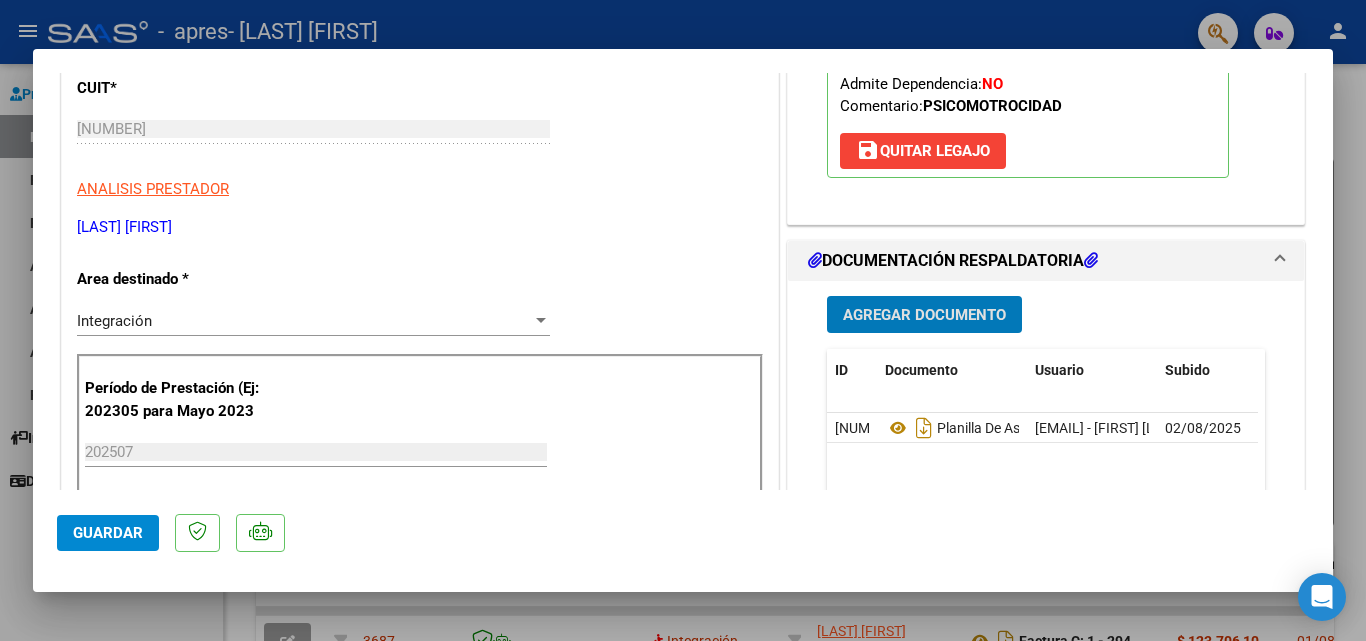 click on "Guardar" 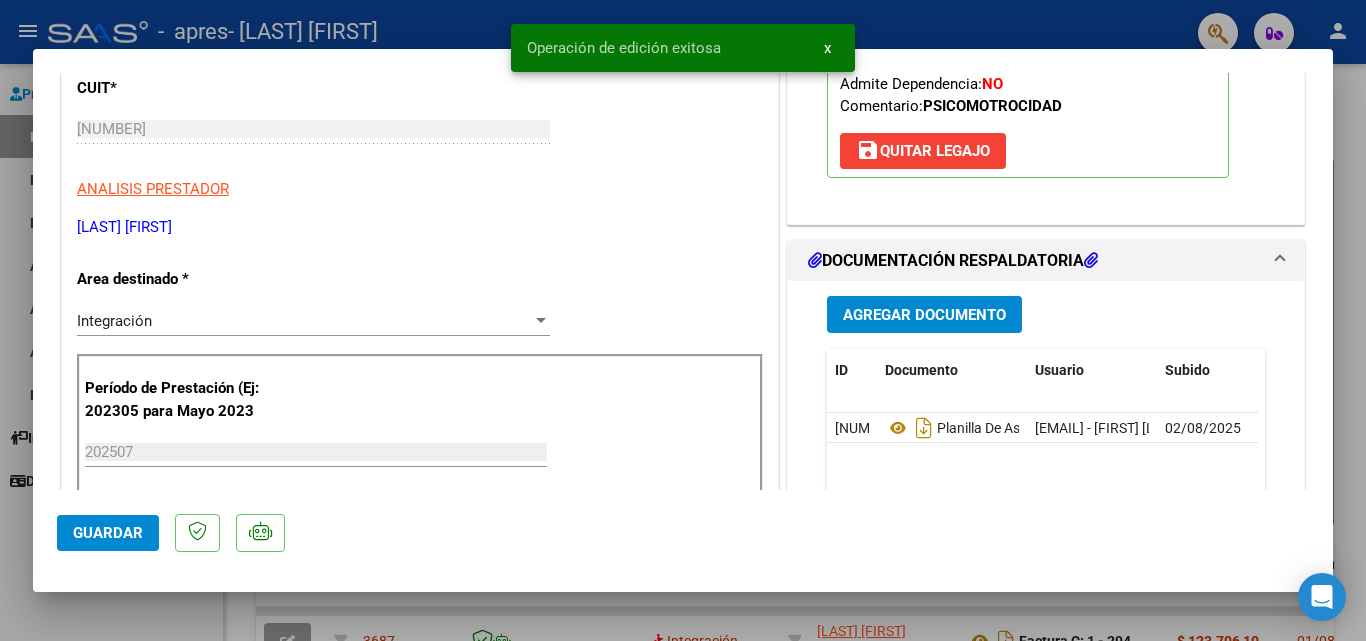 click at bounding box center [683, 320] 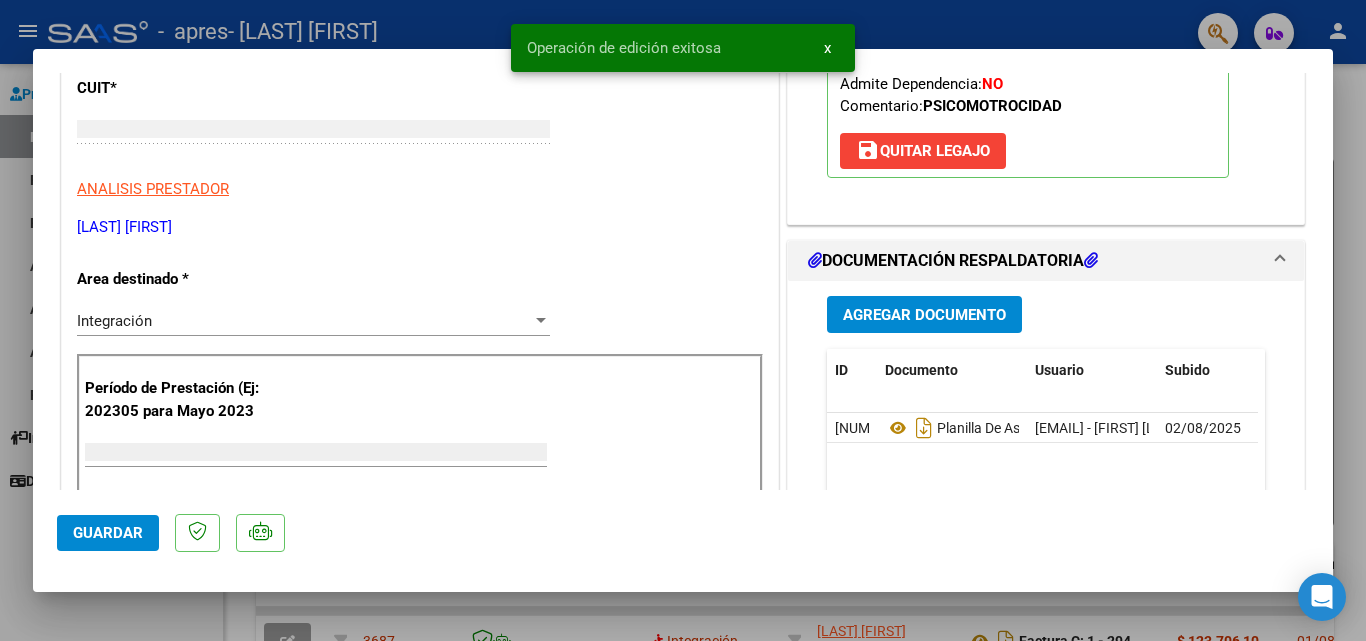 scroll, scrollTop: 254, scrollLeft: 0, axis: vertical 